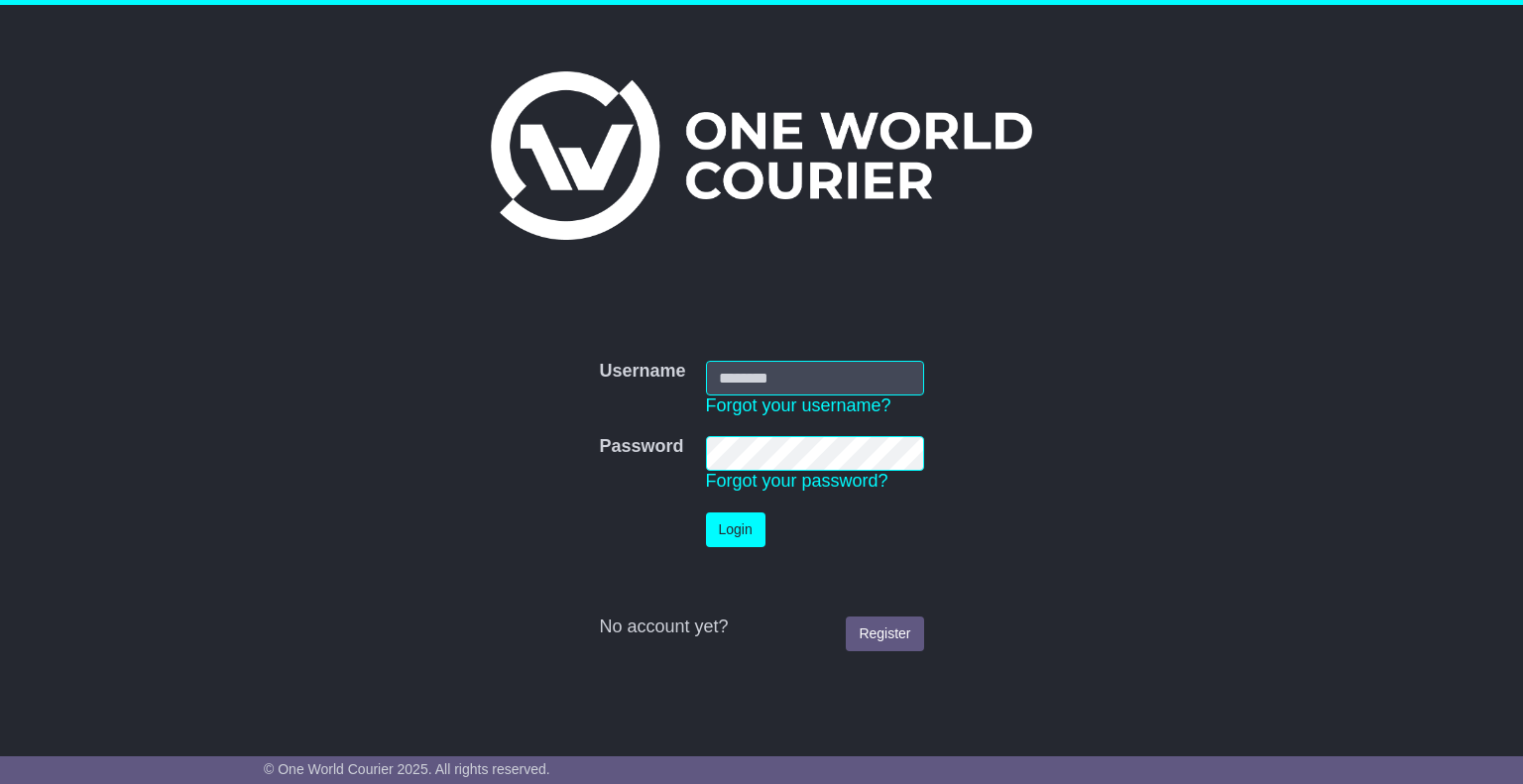 scroll, scrollTop: 0, scrollLeft: 0, axis: both 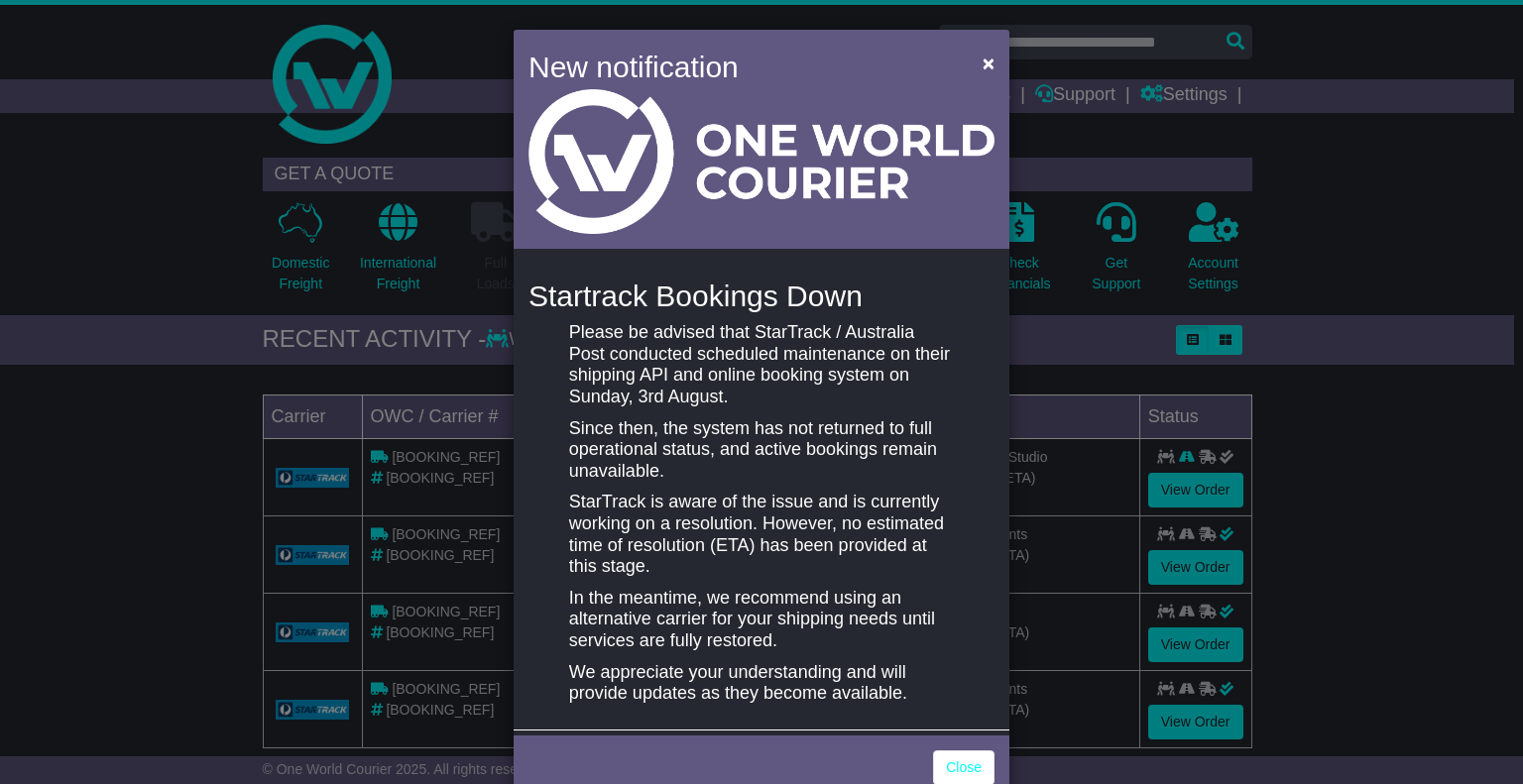 click on "Close" at bounding box center (762, 765) 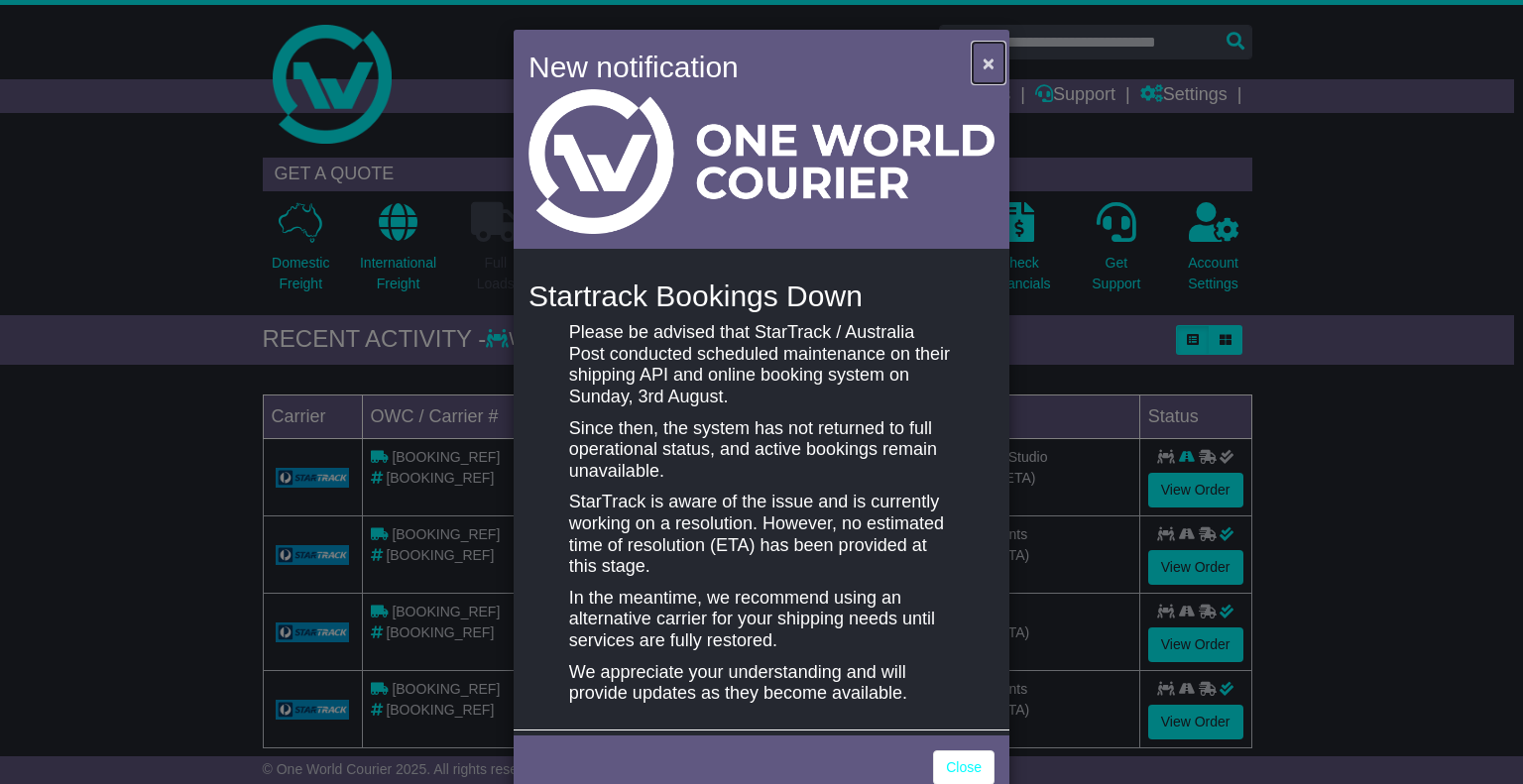 click on "×" at bounding box center [989, 62] 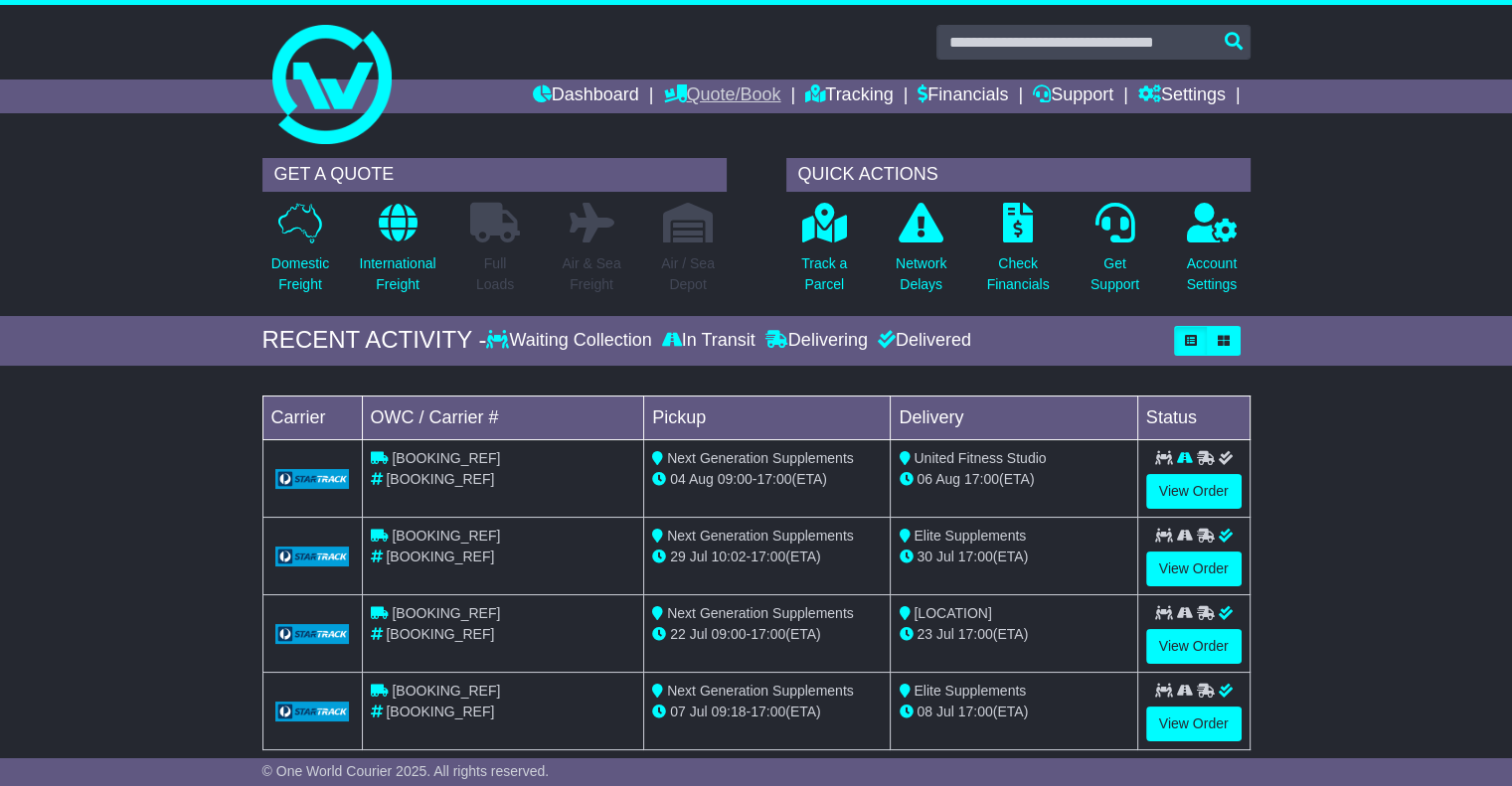 click on "Quote/Book" at bounding box center (722, 96) 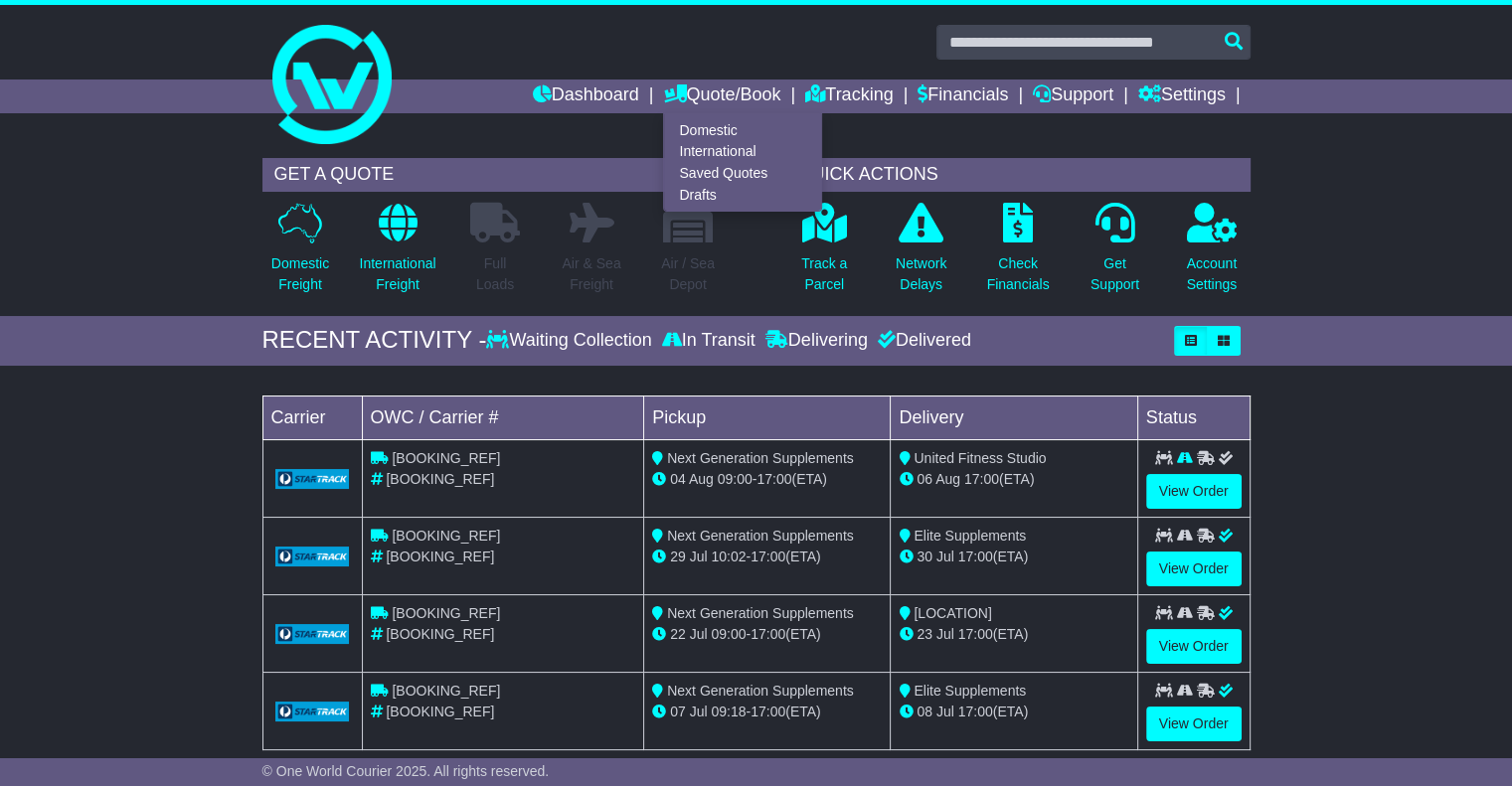 click on "Domestic
International
Saved Quotes
Drafts" at bounding box center (743, 162) 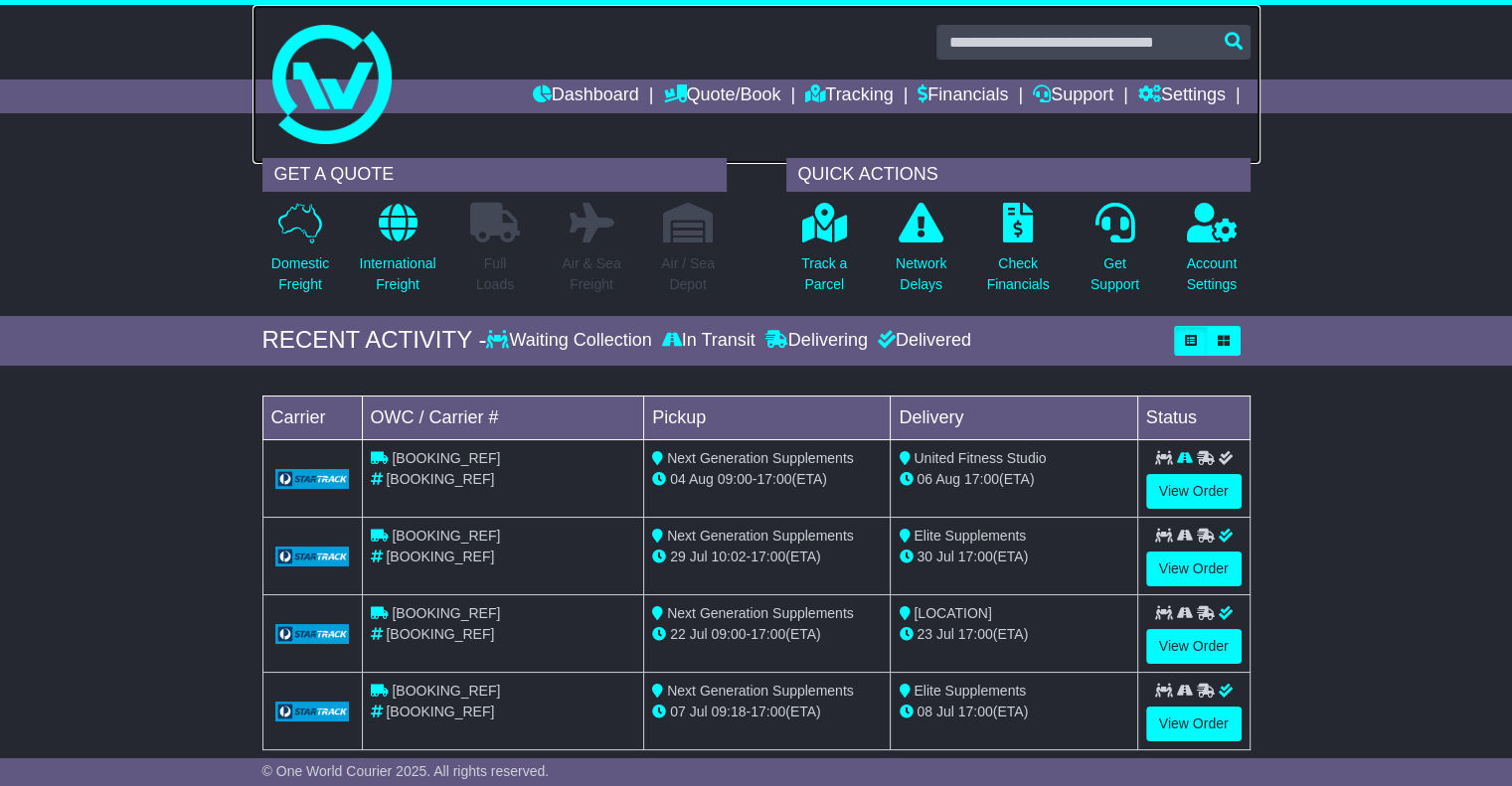 click at bounding box center [756, 84] 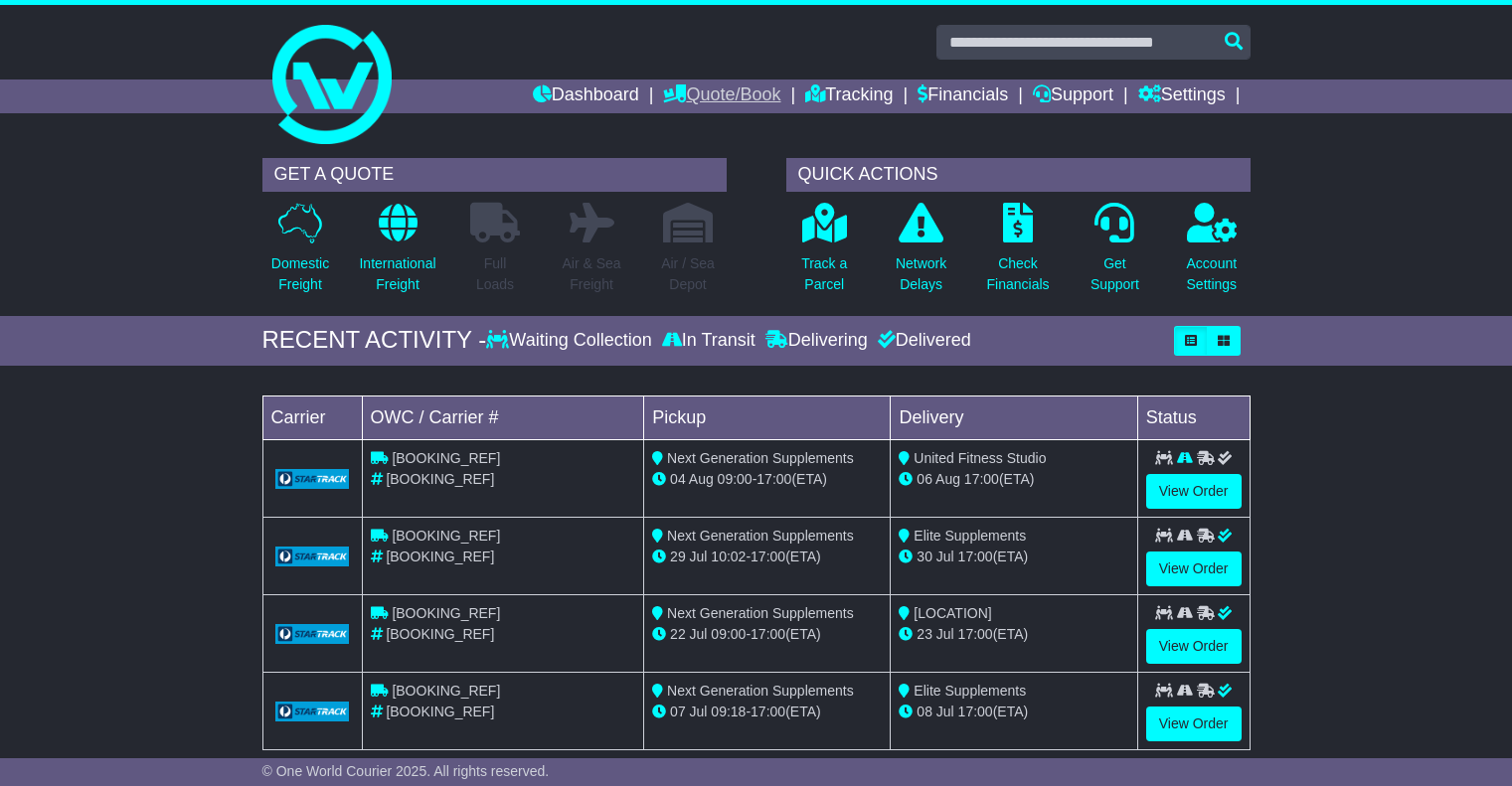 scroll, scrollTop: 0, scrollLeft: 0, axis: both 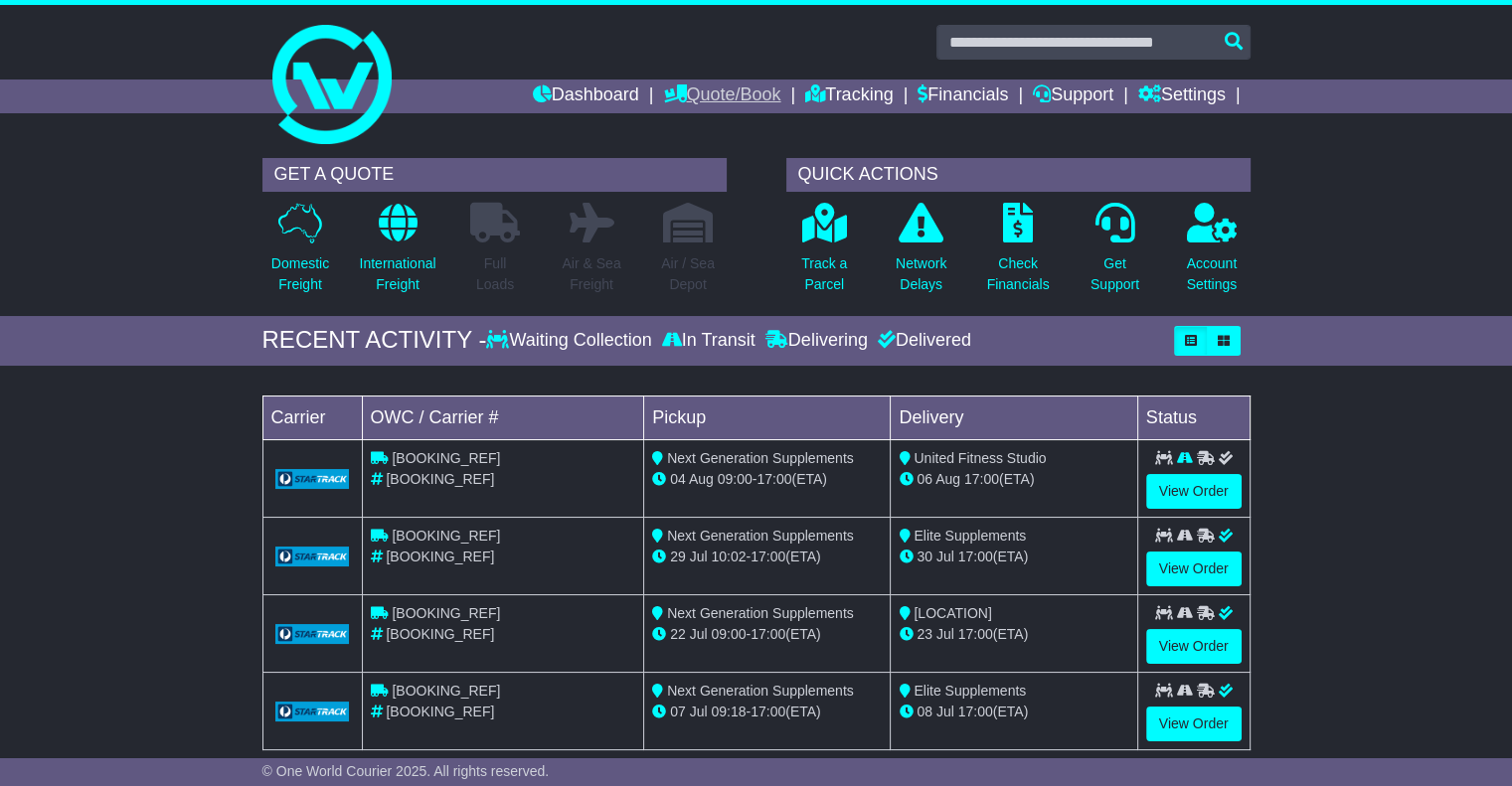 click on "Quote/Book" at bounding box center (722, 96) 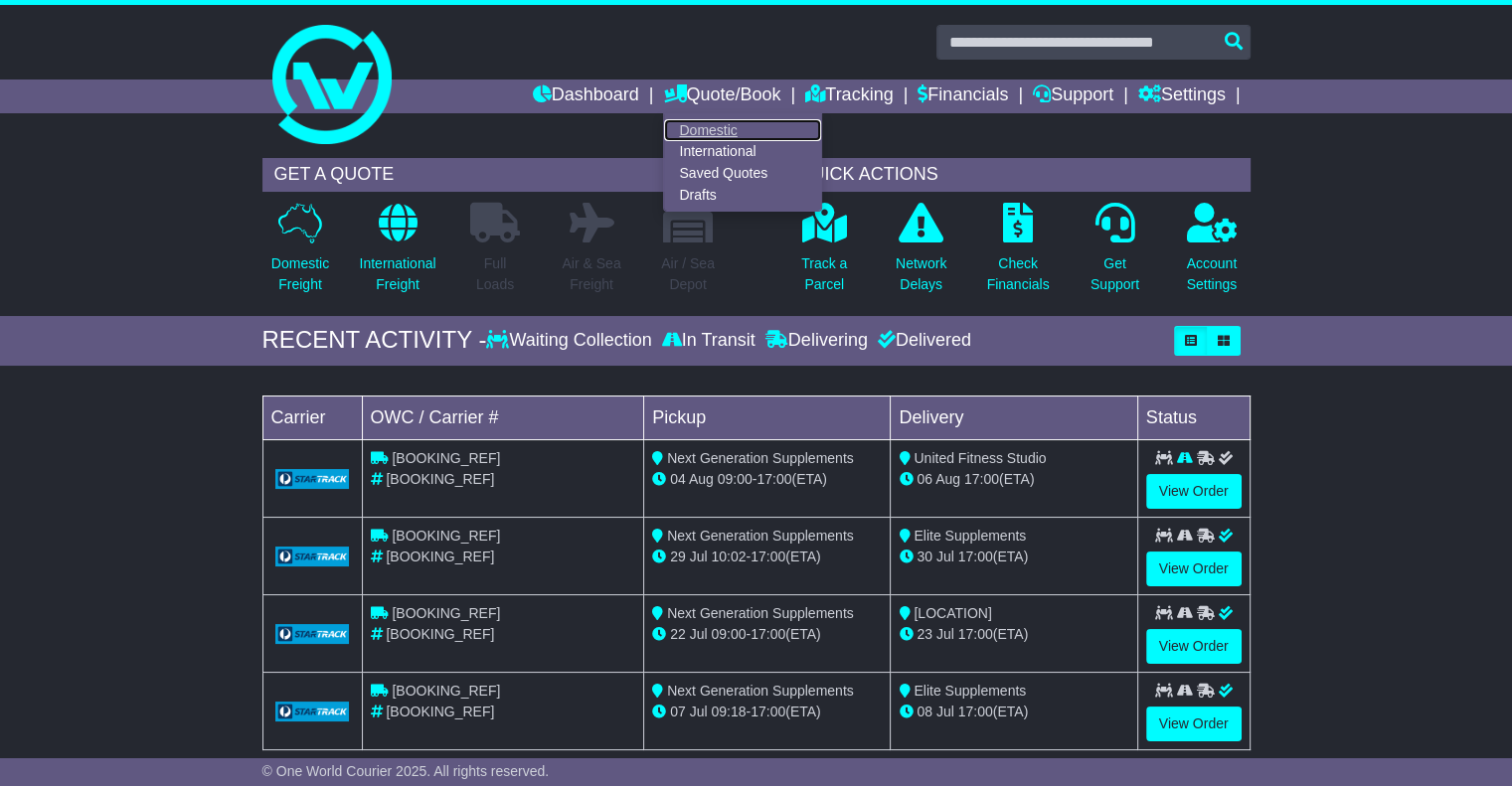 click on "Domestic" at bounding box center [743, 130] 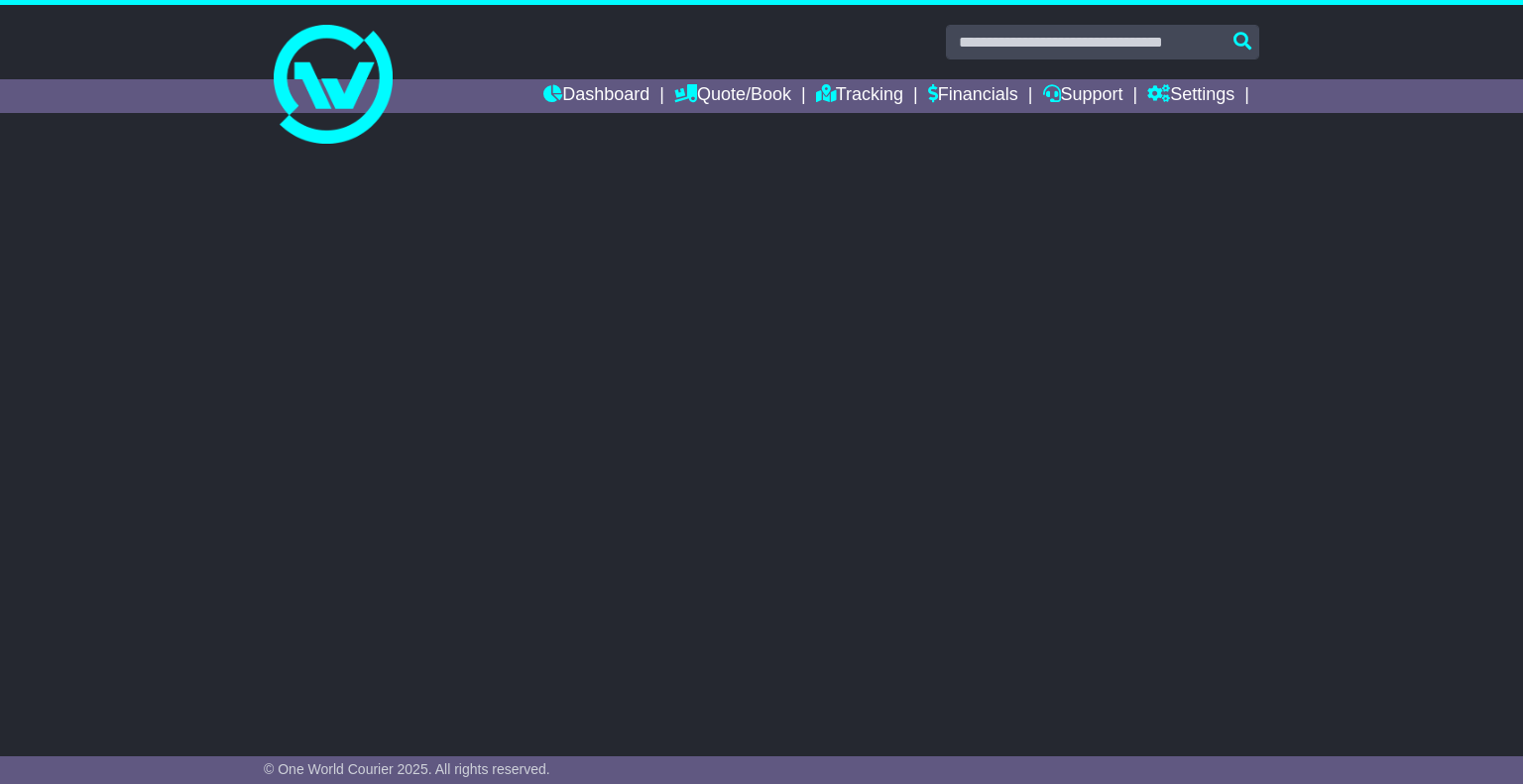 scroll, scrollTop: 0, scrollLeft: 0, axis: both 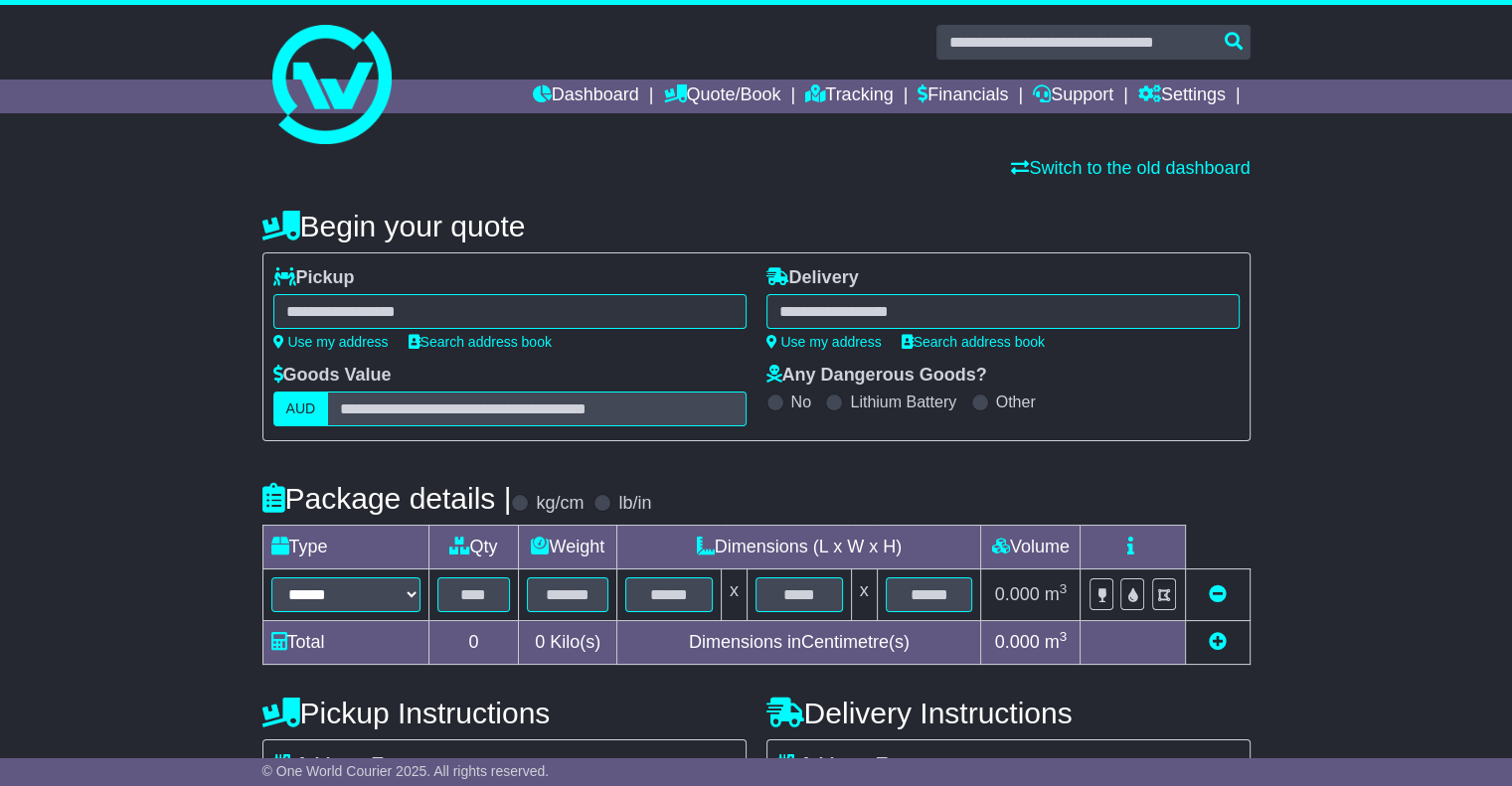 click at bounding box center (510, 311) 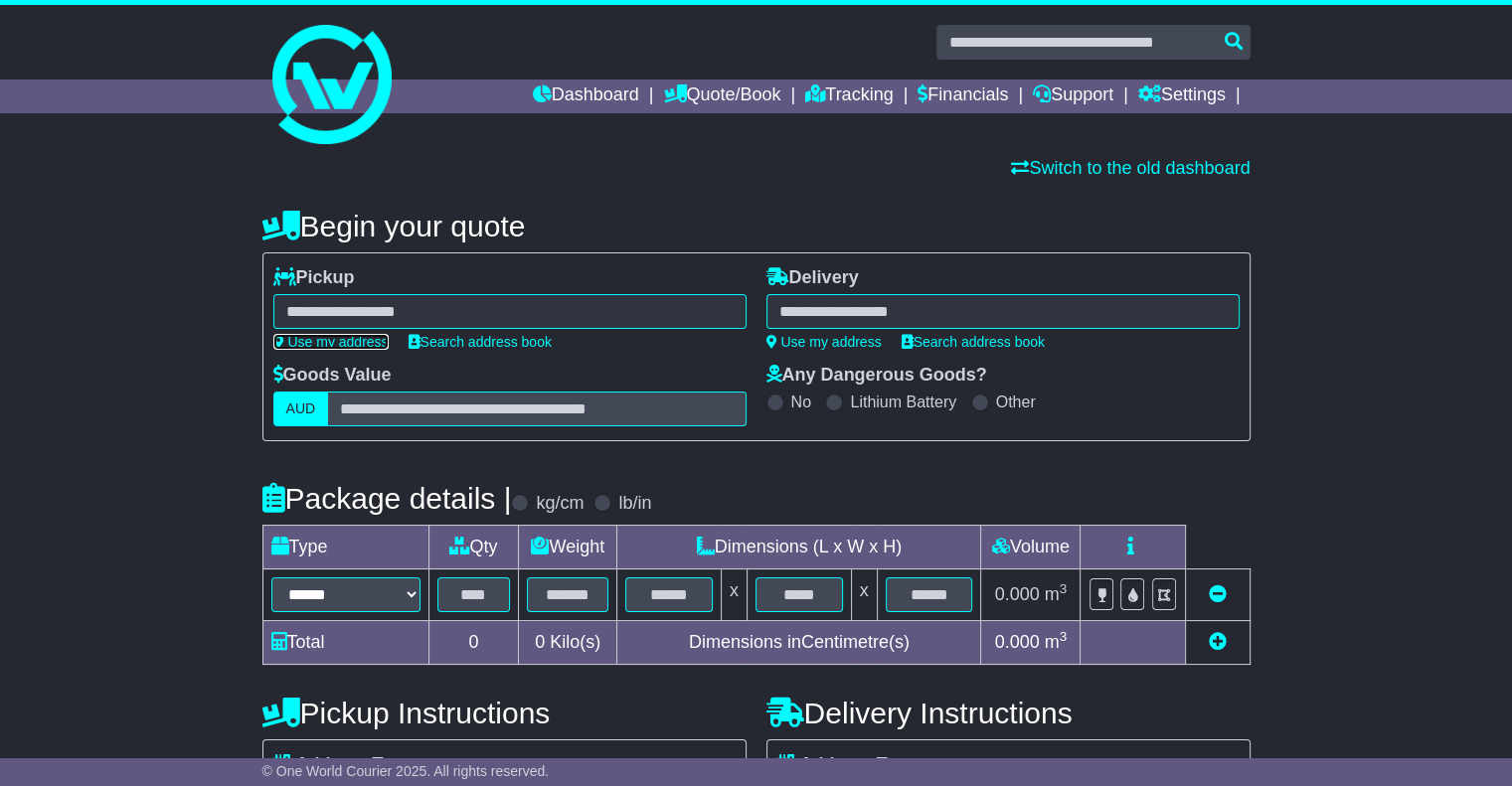 click on "Use my address" at bounding box center [331, 342] 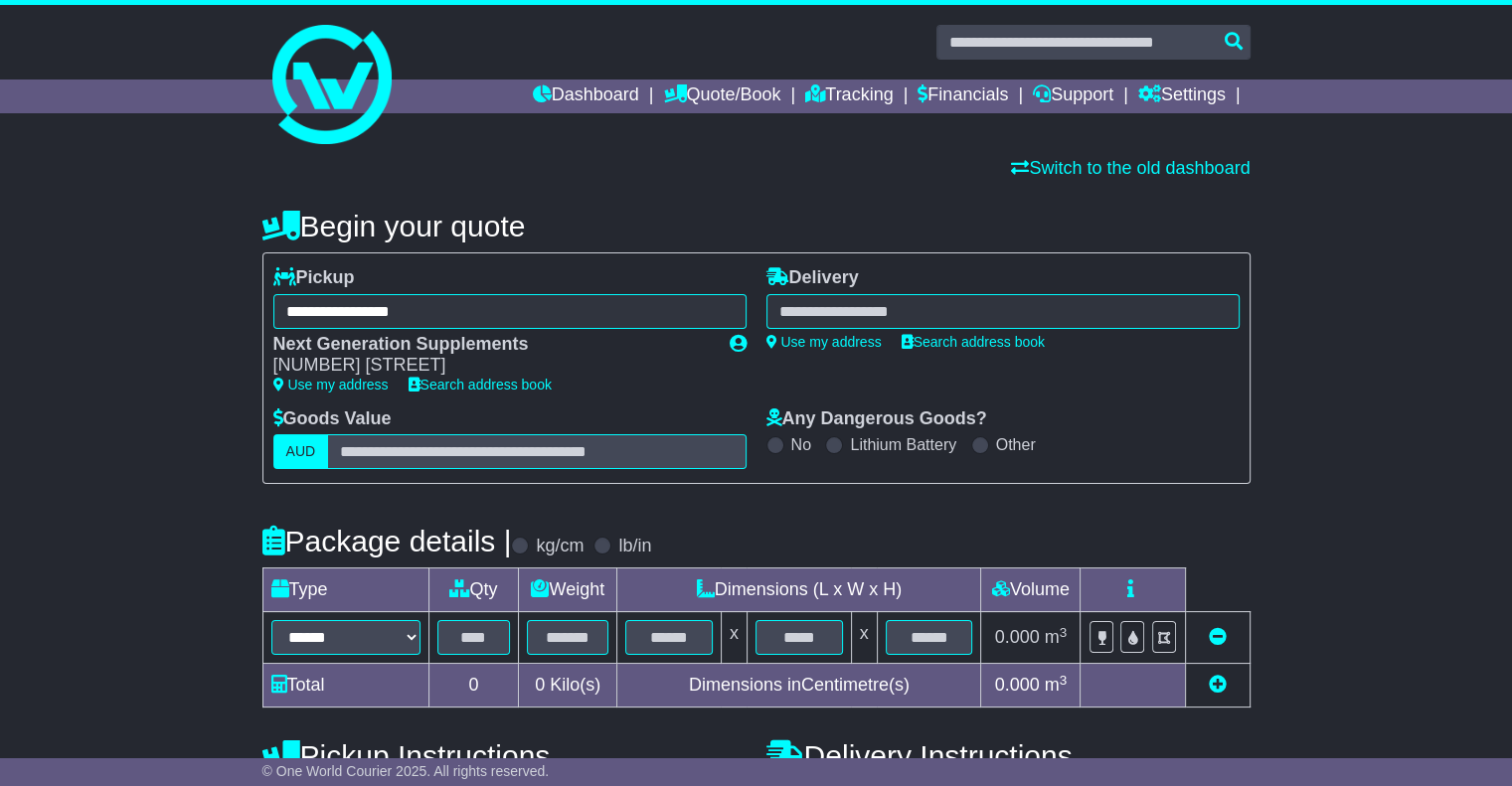click at bounding box center [1003, 311] 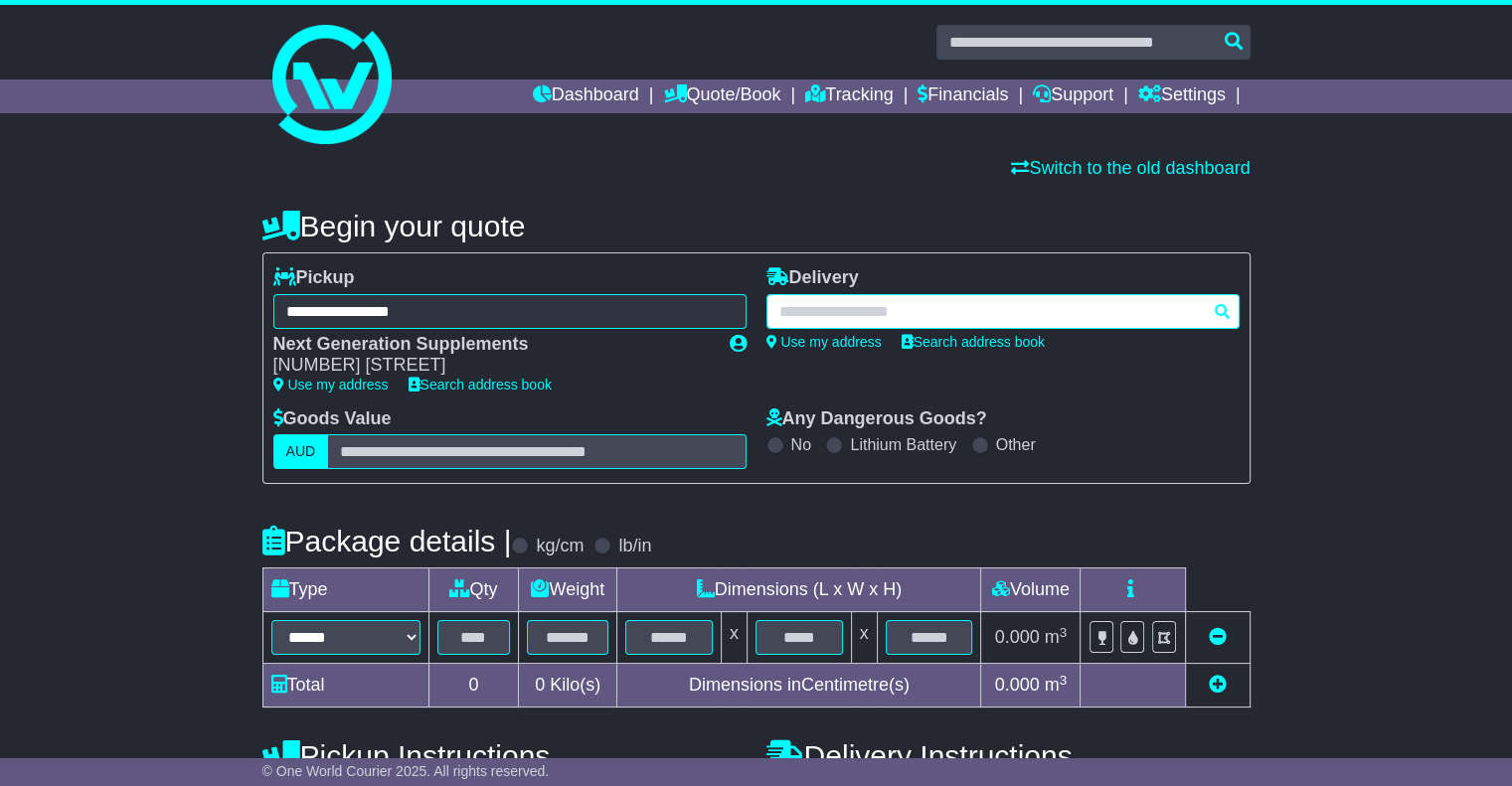 click at bounding box center (1003, 311) 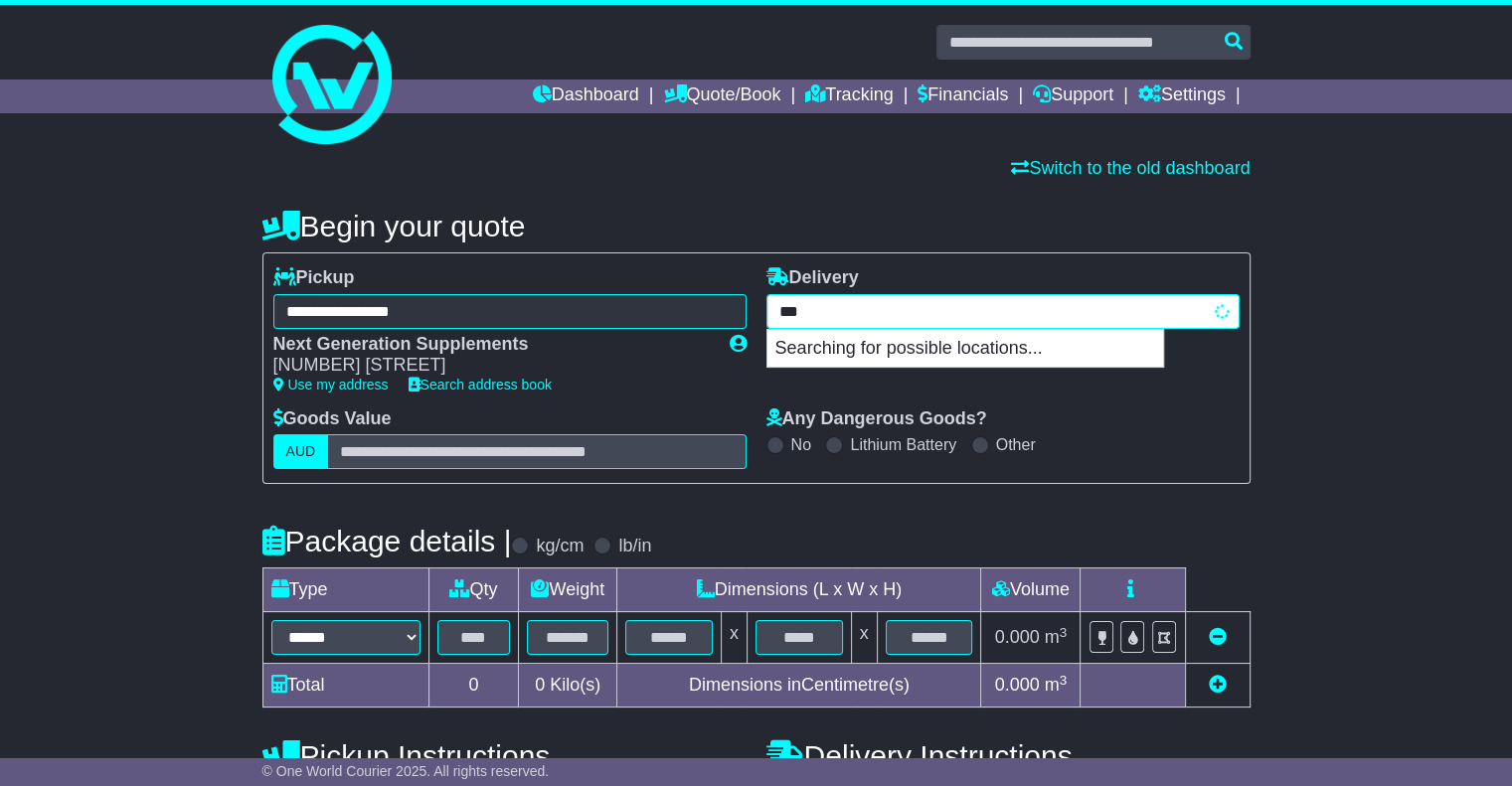 type on "****" 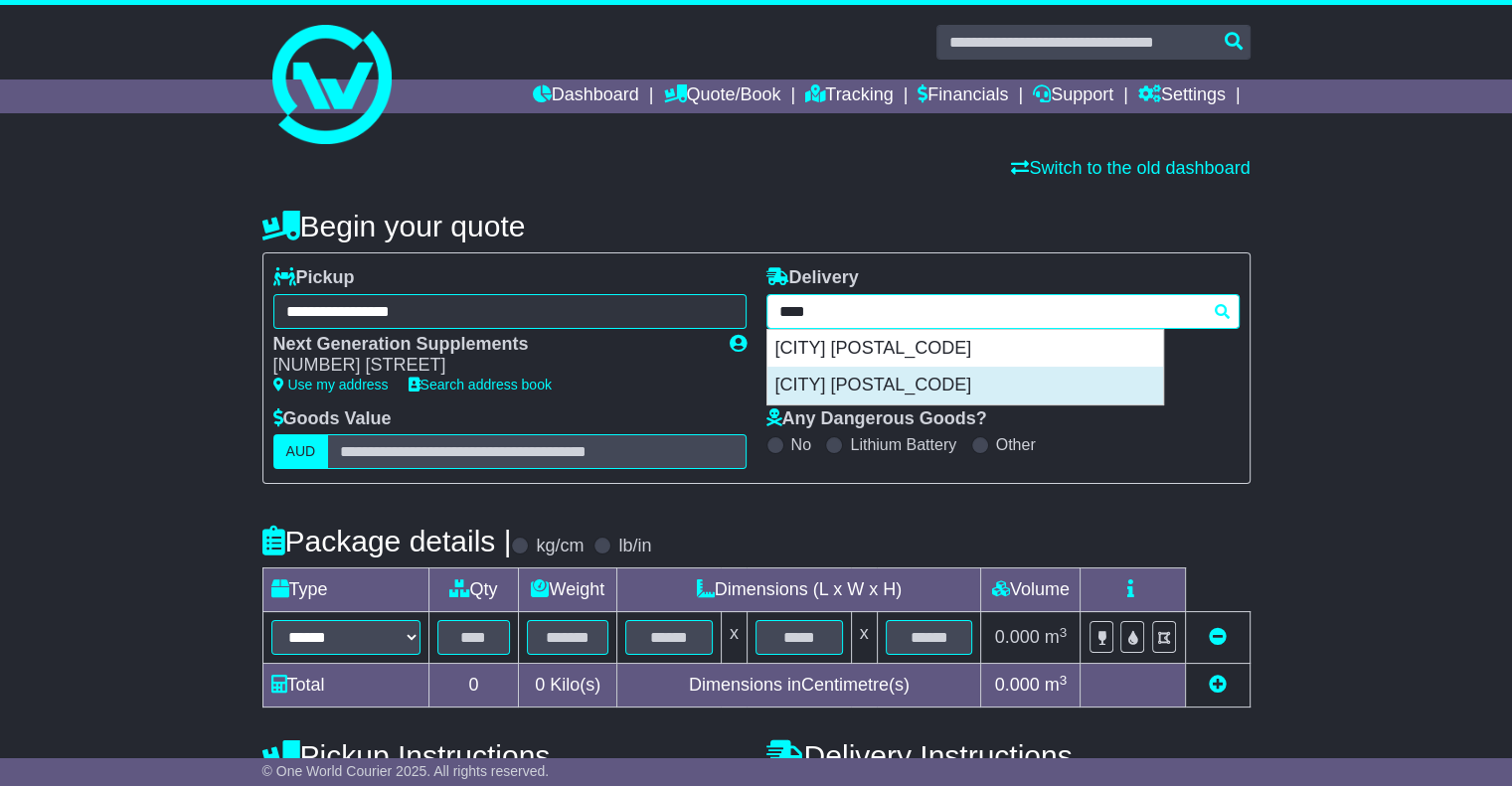 click on "[CITY] [POSTAL_CODE]" at bounding box center [965, 386] 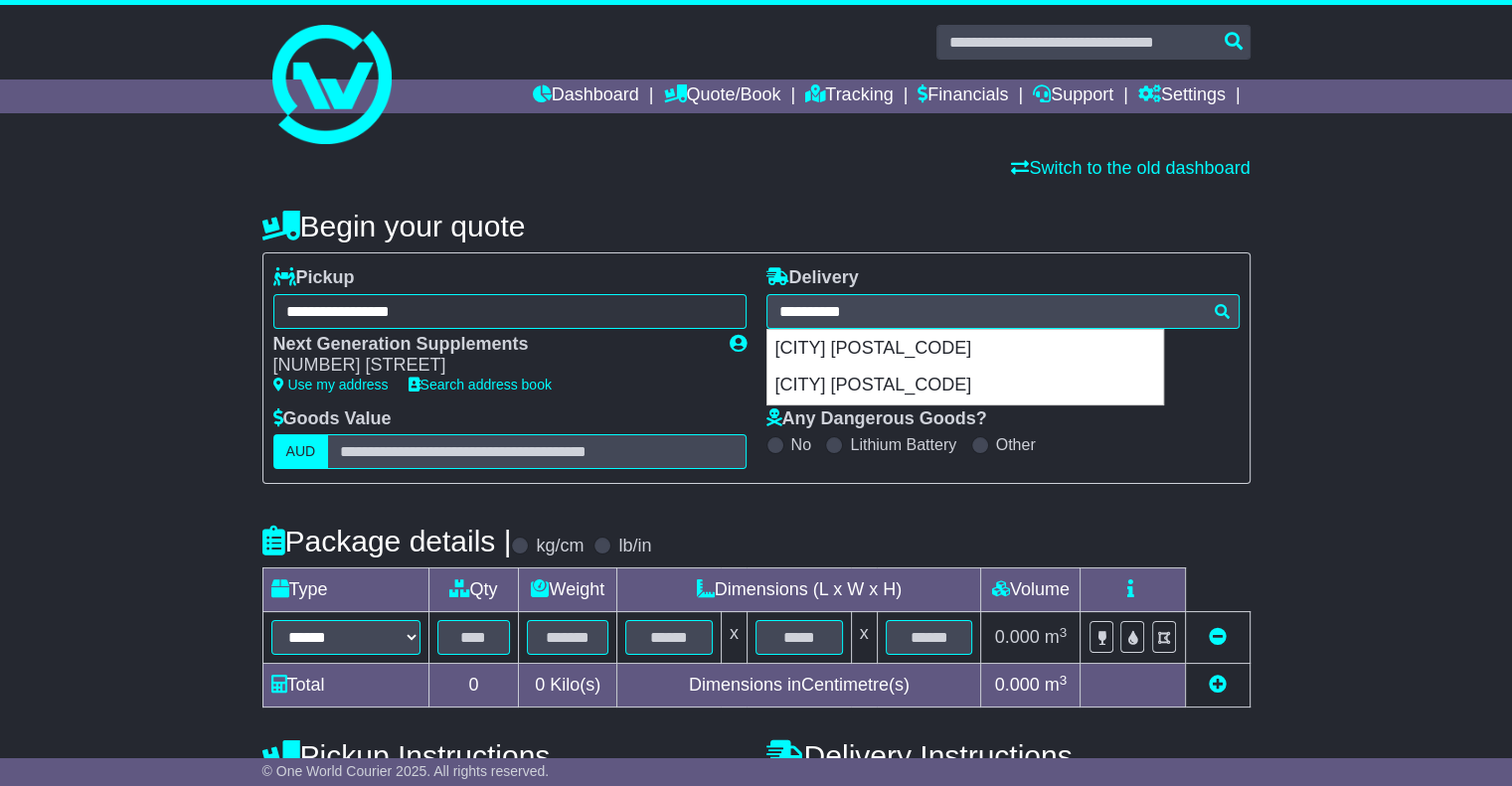 type on "**********" 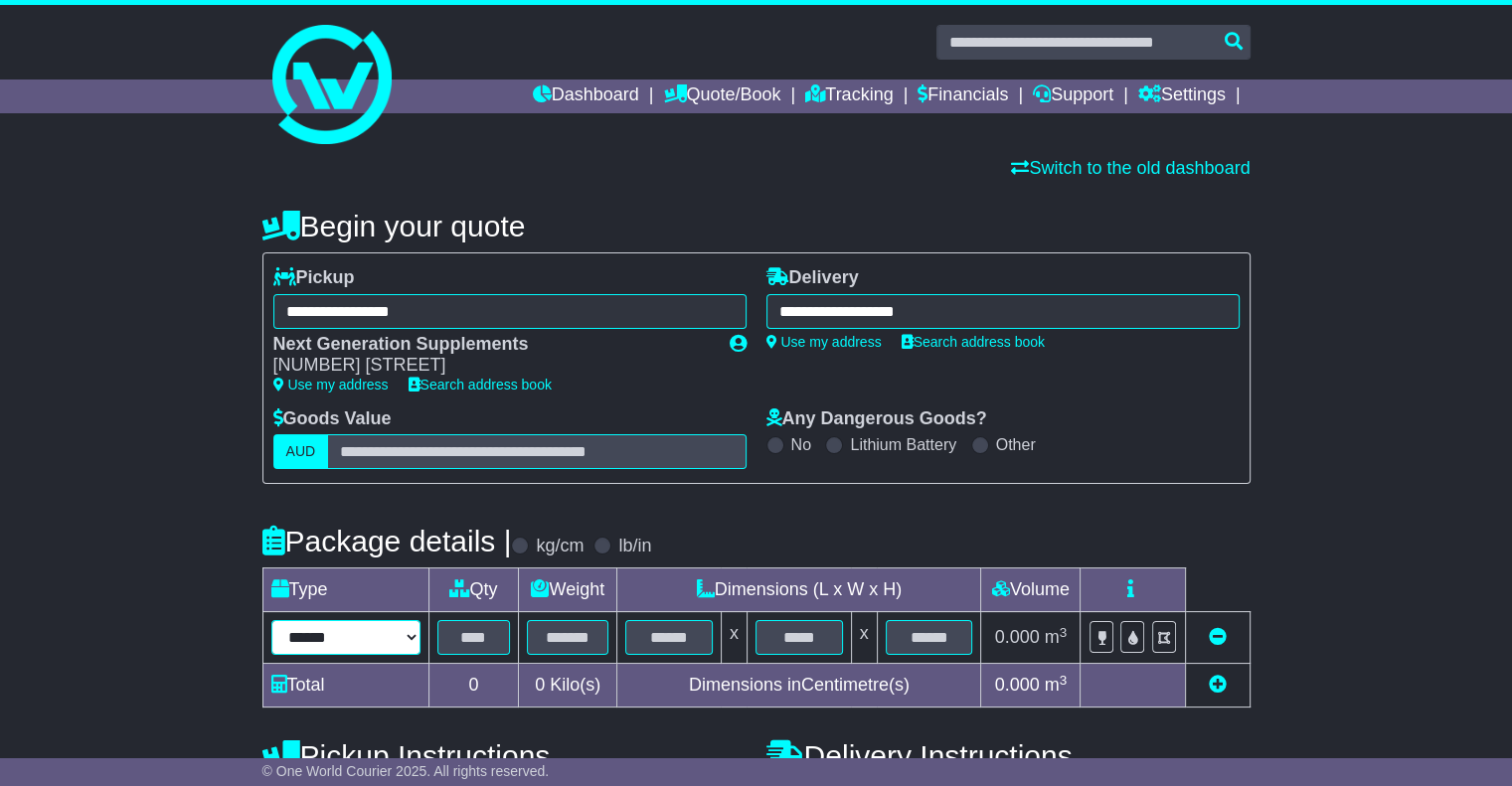 click on "[CREDIT_CARD_NUMBER]" at bounding box center (346, 637) 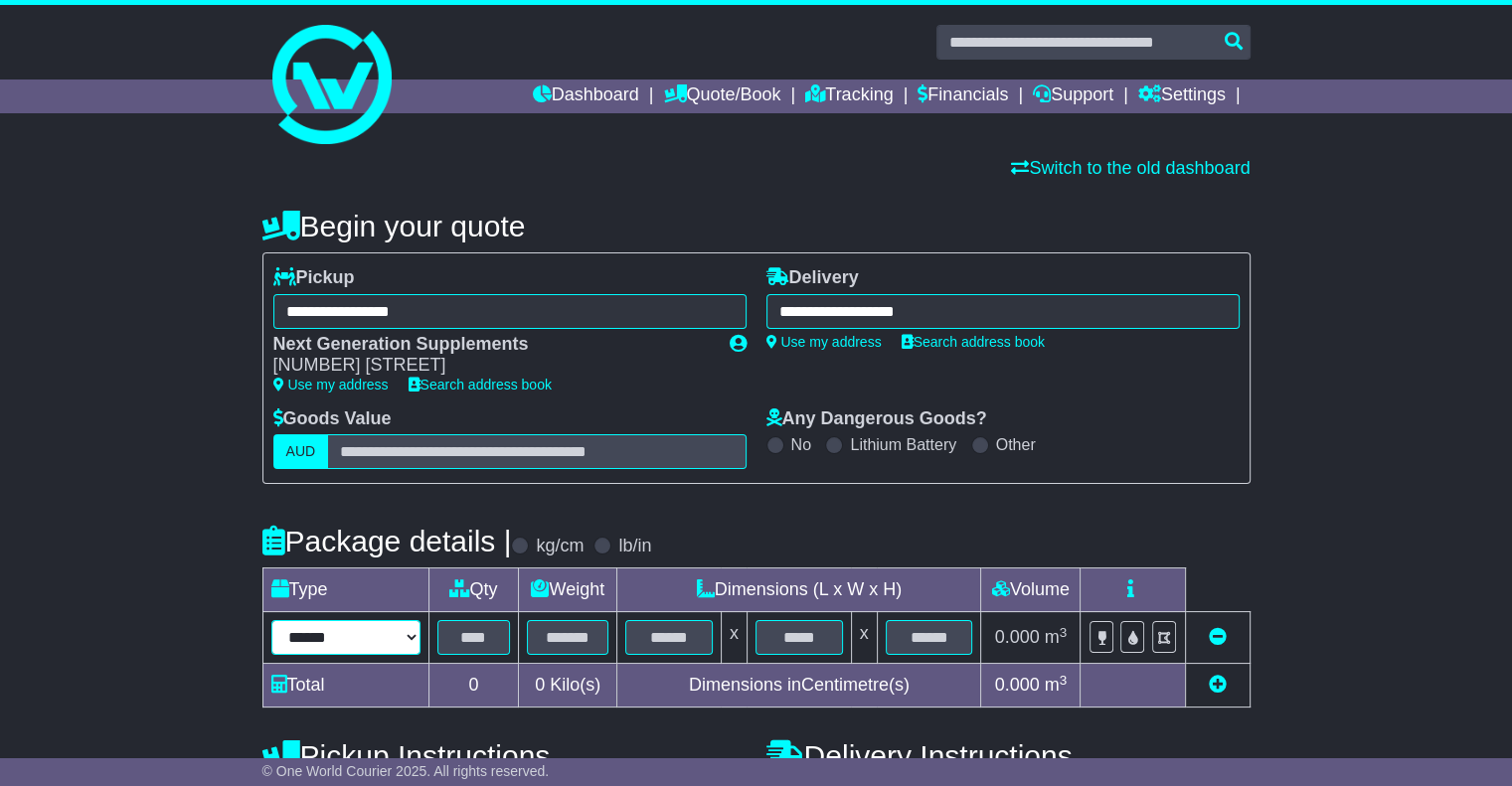 select on "*****" 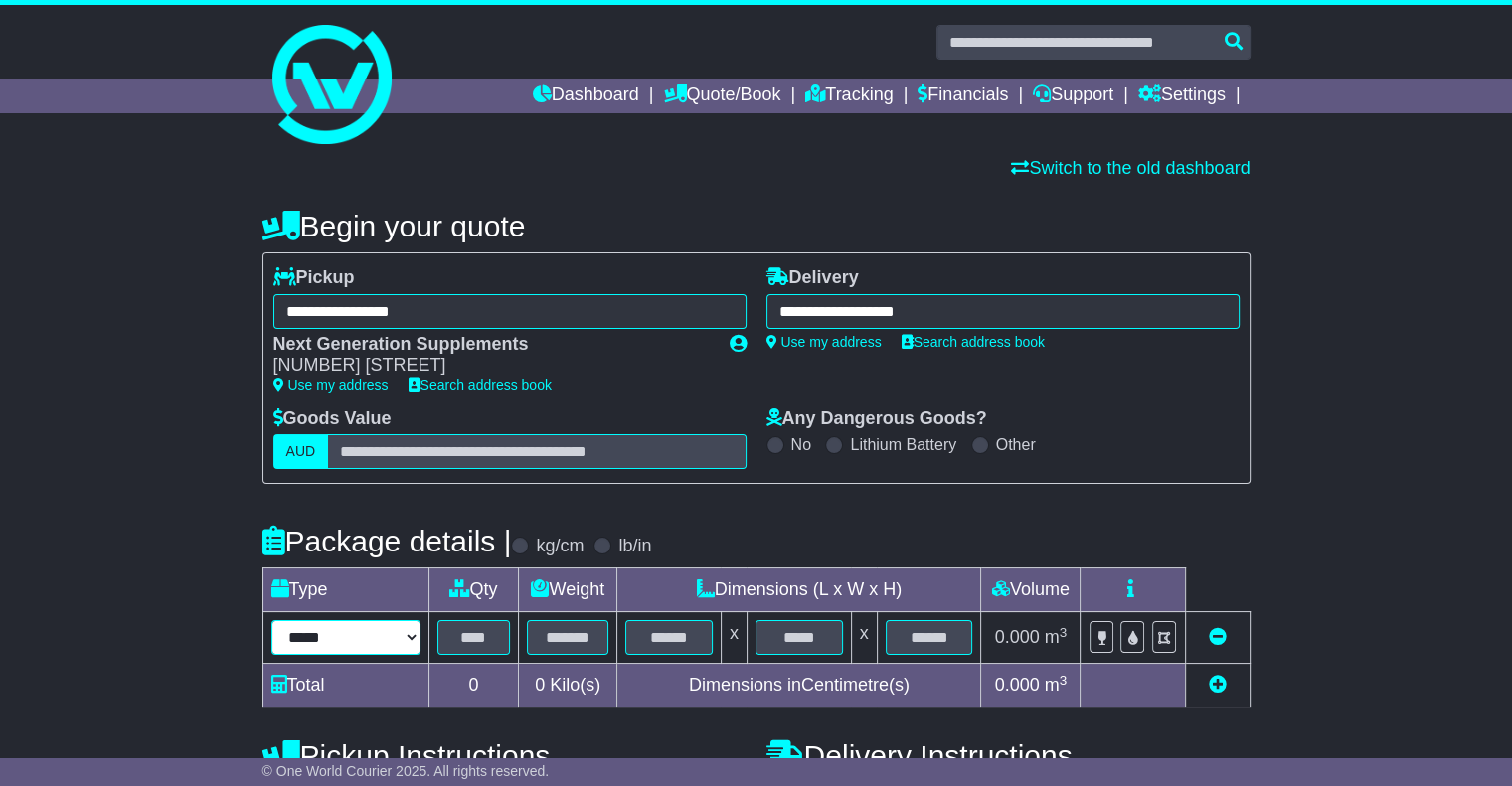 click on "[CREDIT_CARD_NUMBER]" at bounding box center [346, 637] 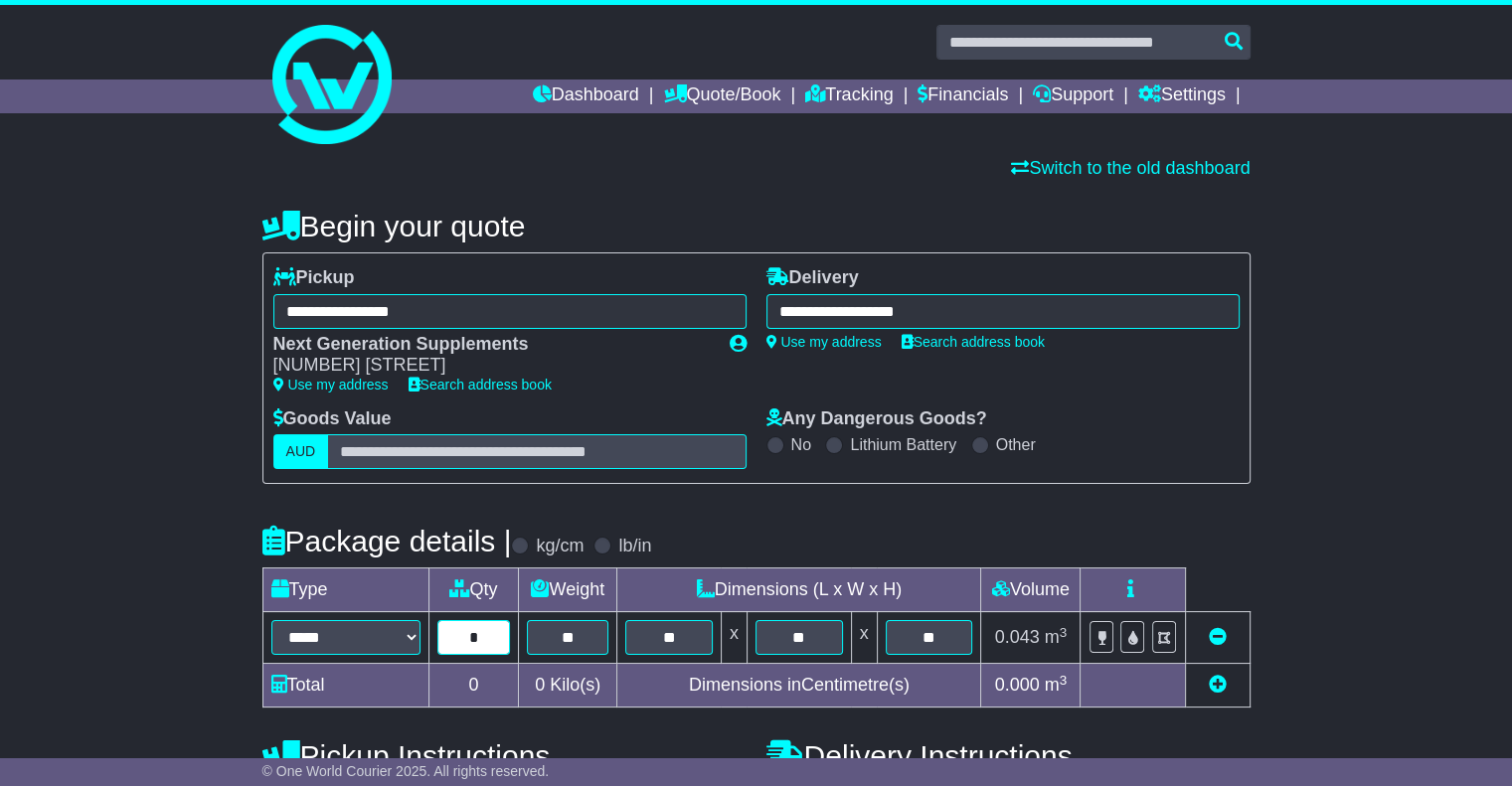 type on "*" 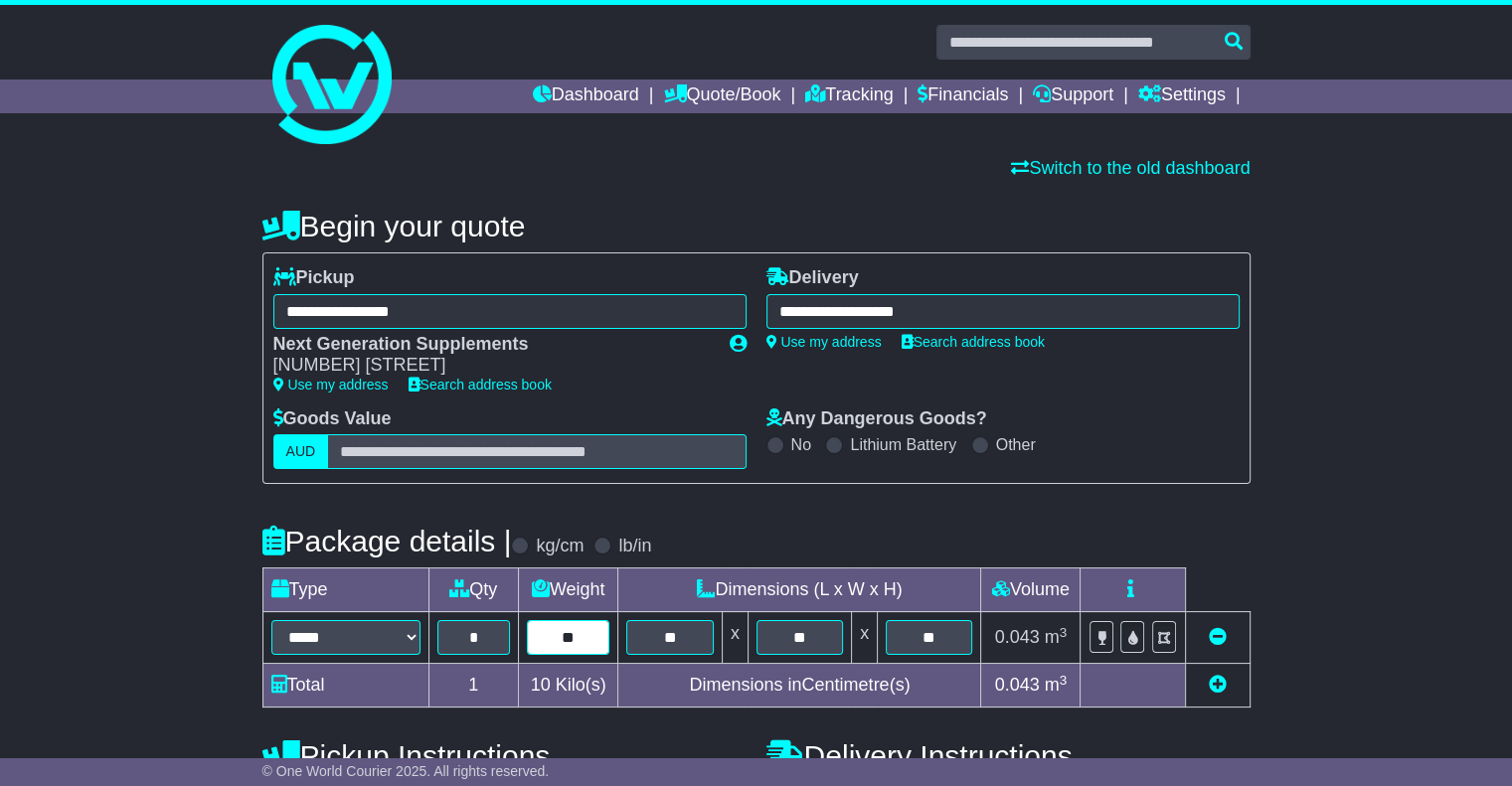 type on "**" 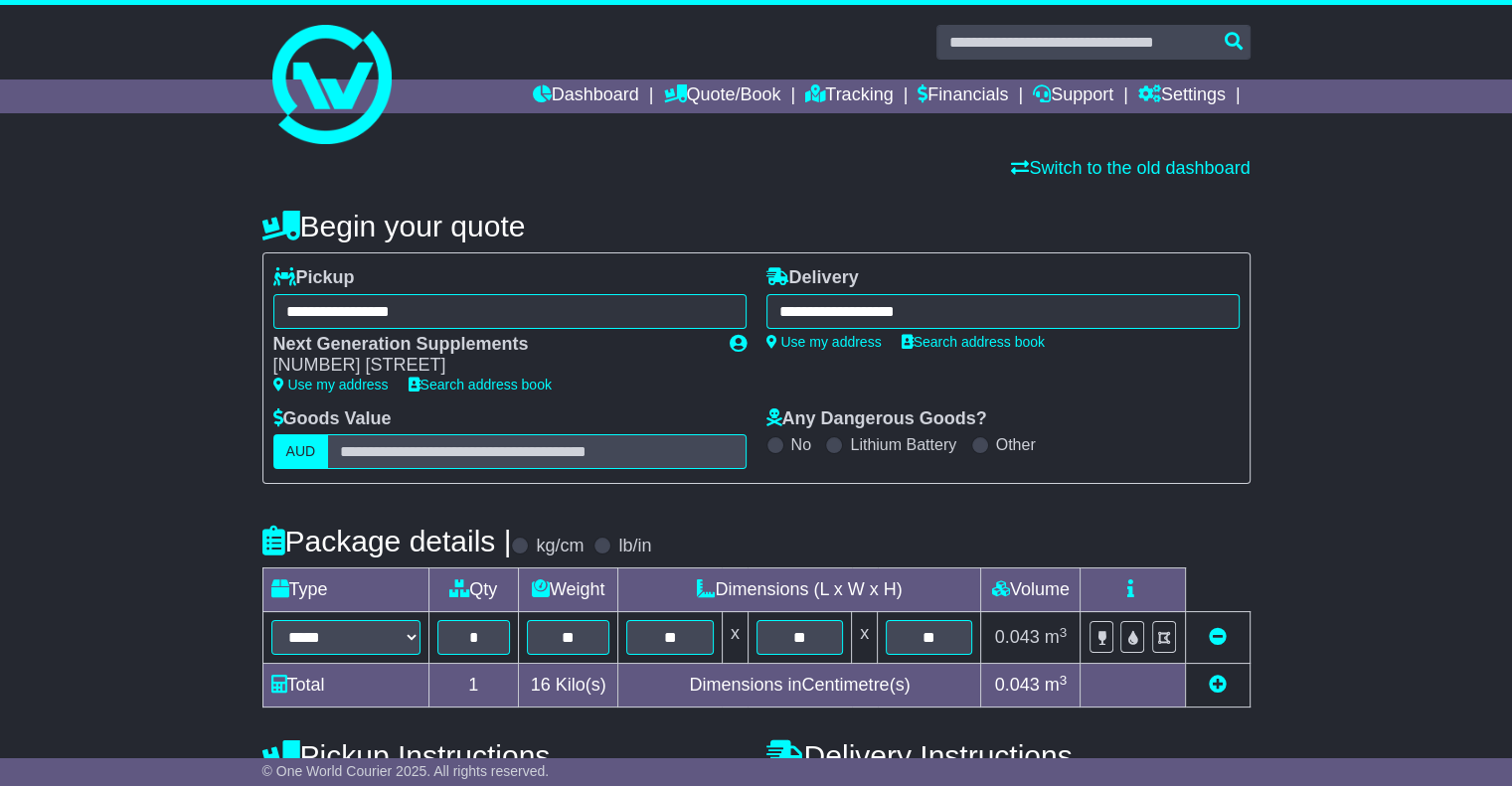 click at bounding box center [1217, 686] 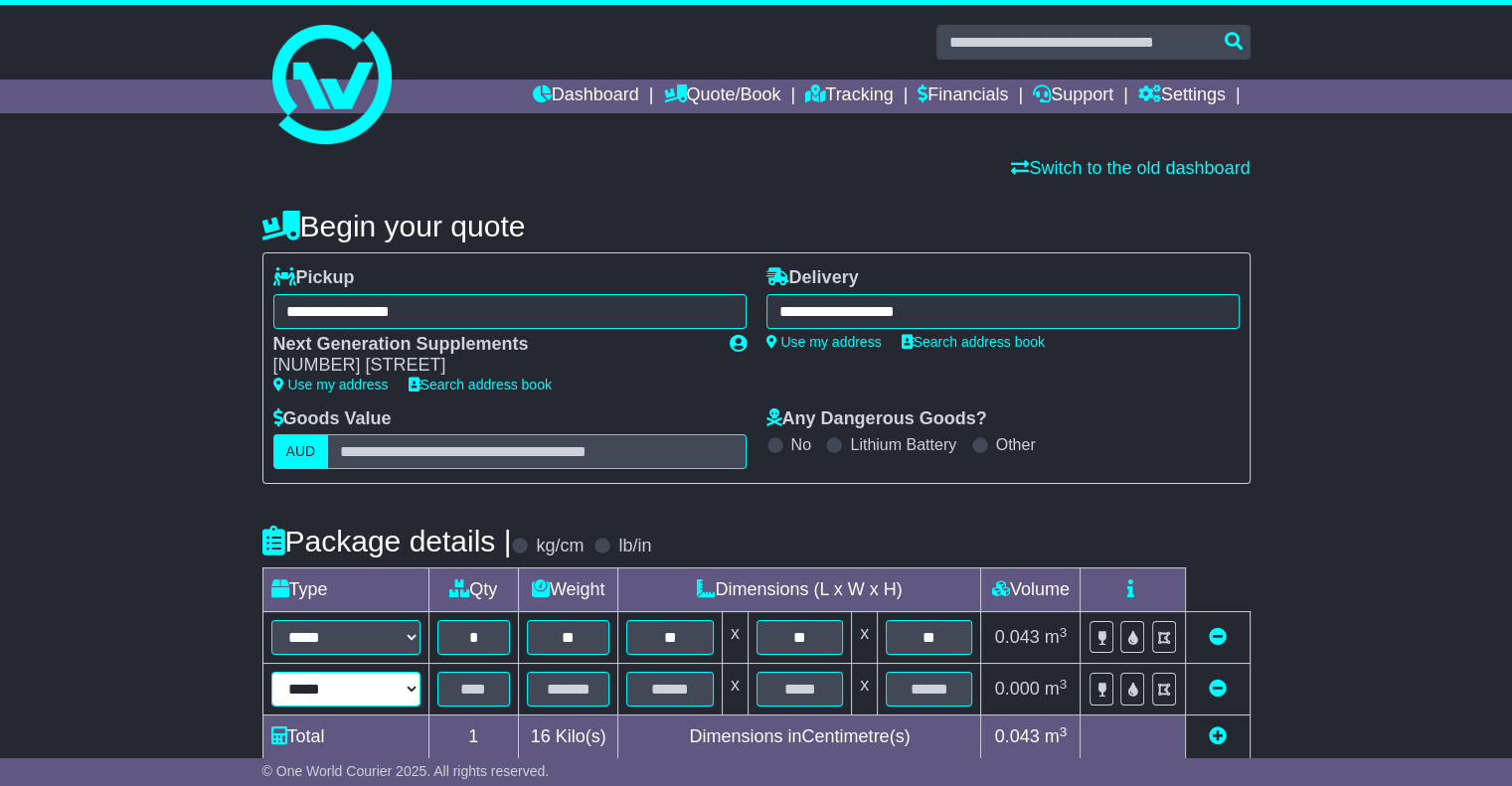click on "[CREDIT_CARD_NUMBER]" at bounding box center [346, 689] 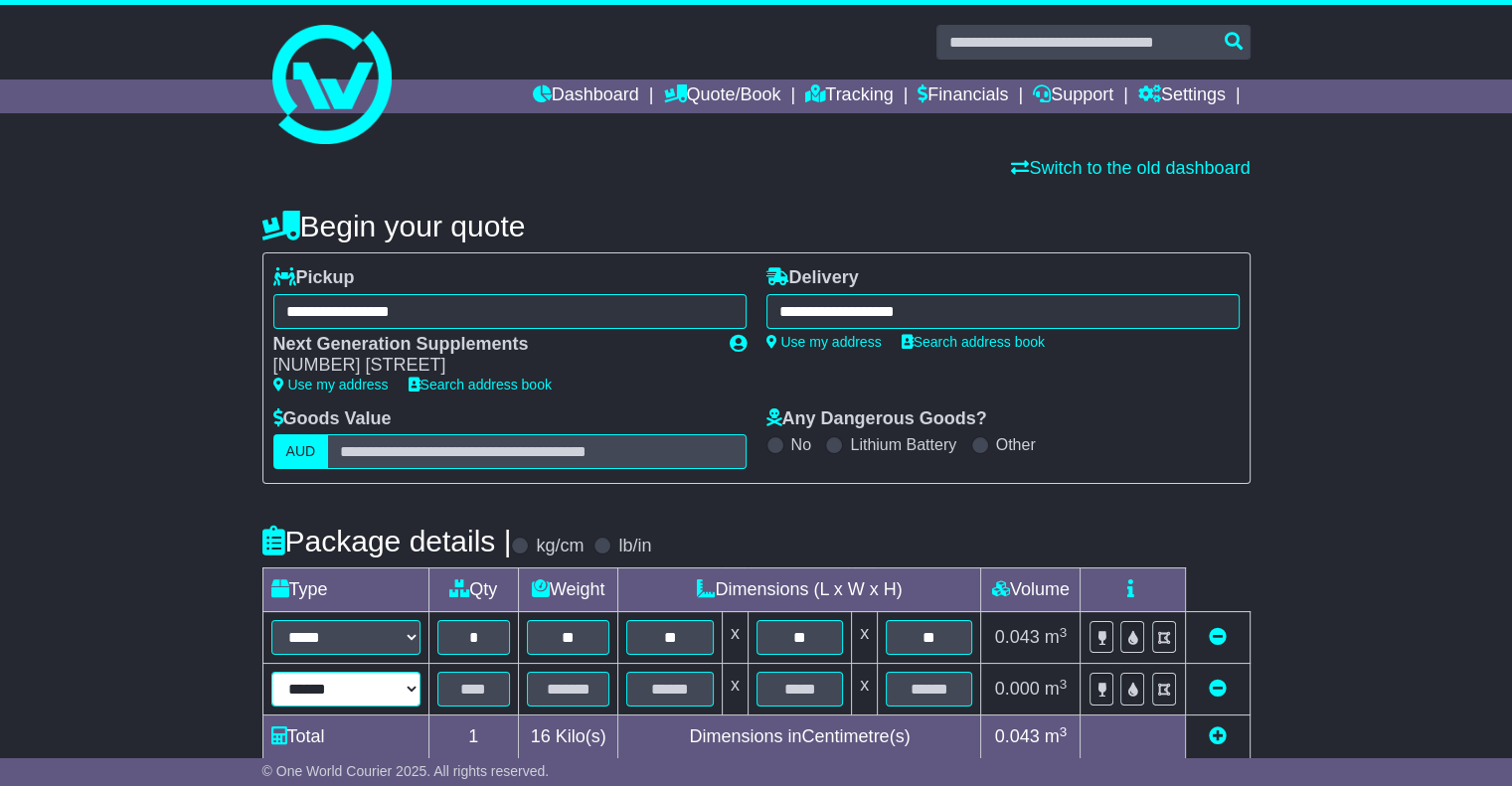 click on "[CREDIT_CARD_NUMBER]" at bounding box center [346, 689] 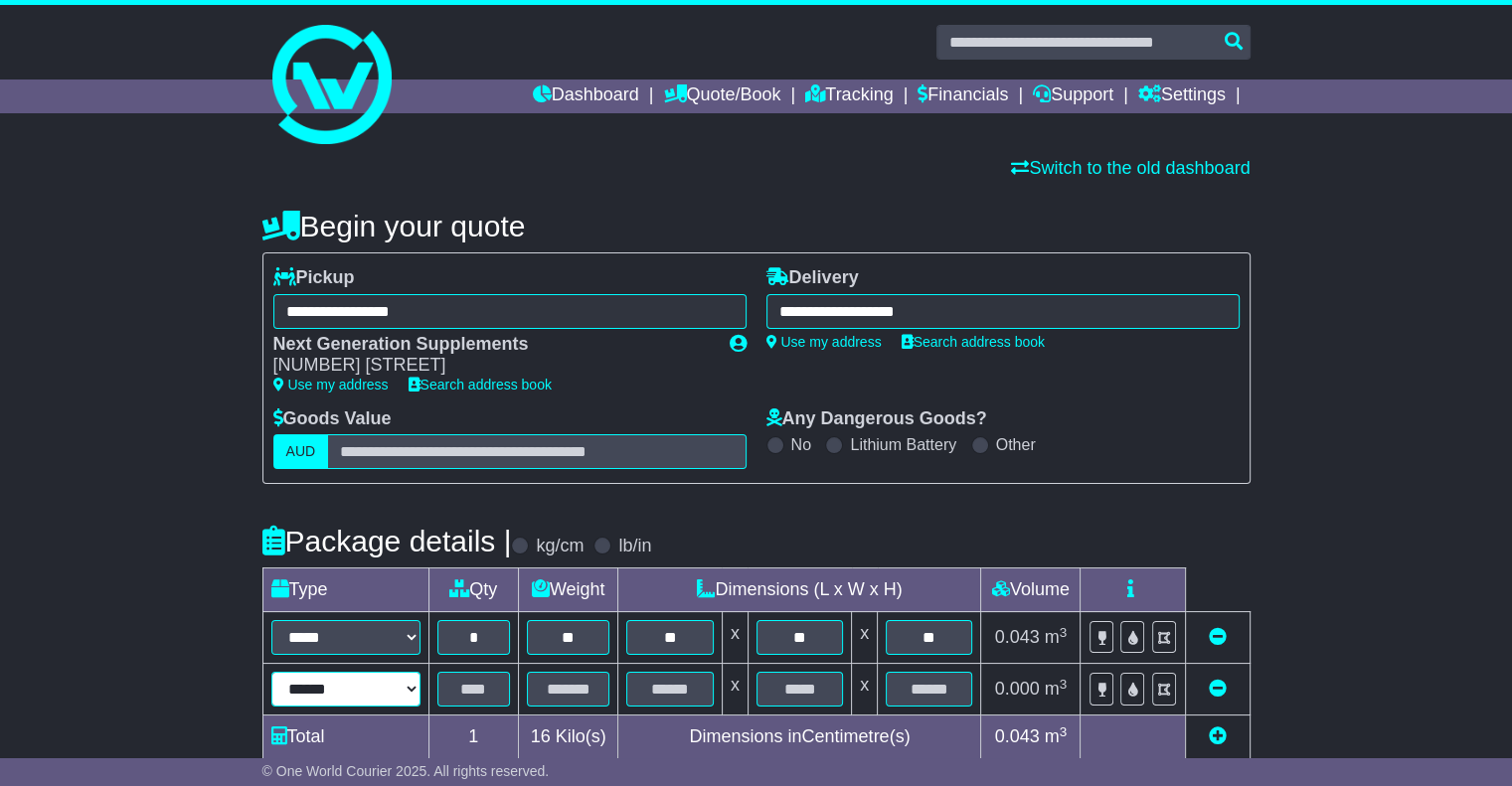select on "*****" 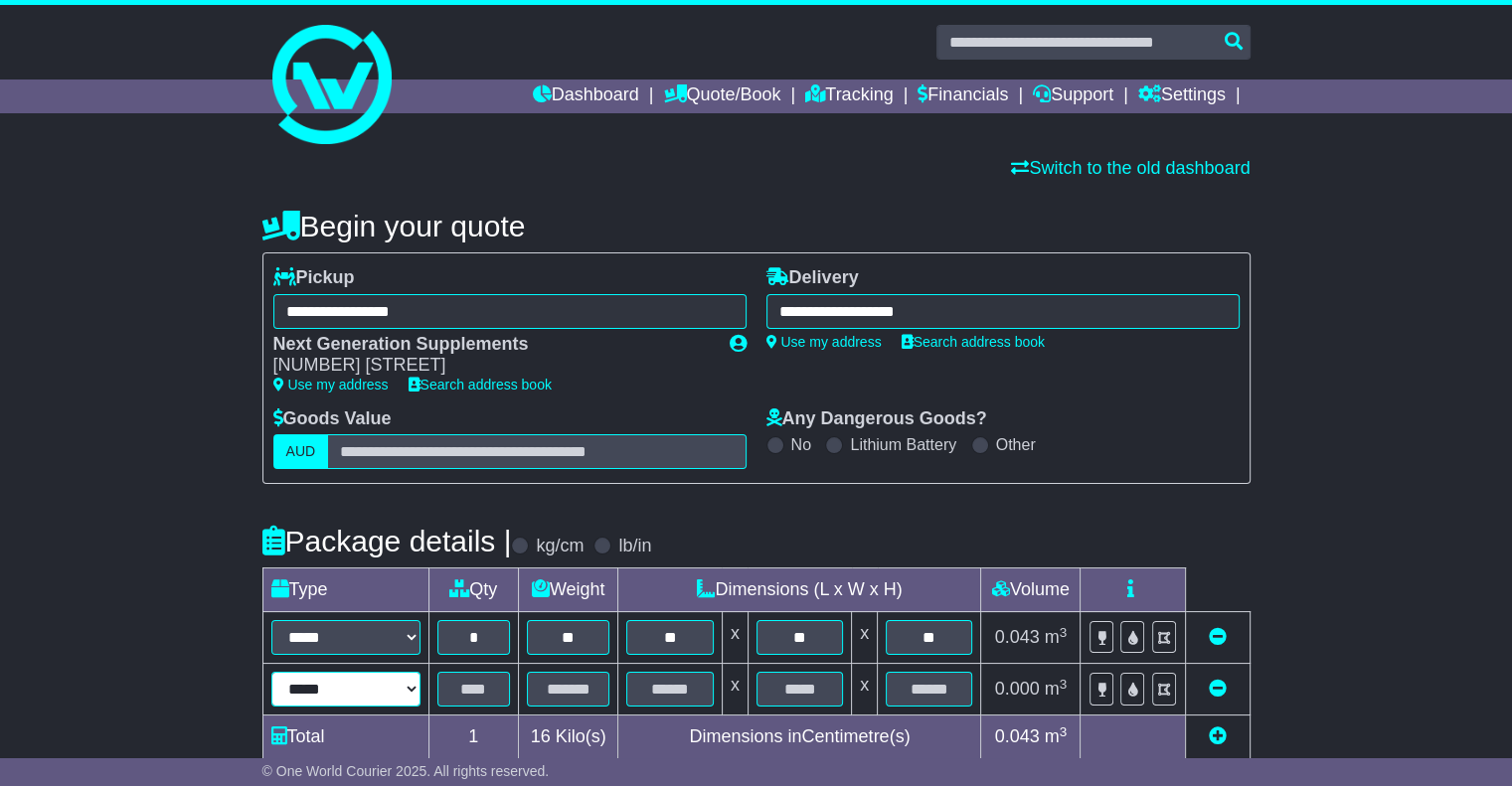 click on "[CREDIT_CARD_NUMBER]" at bounding box center [346, 689] 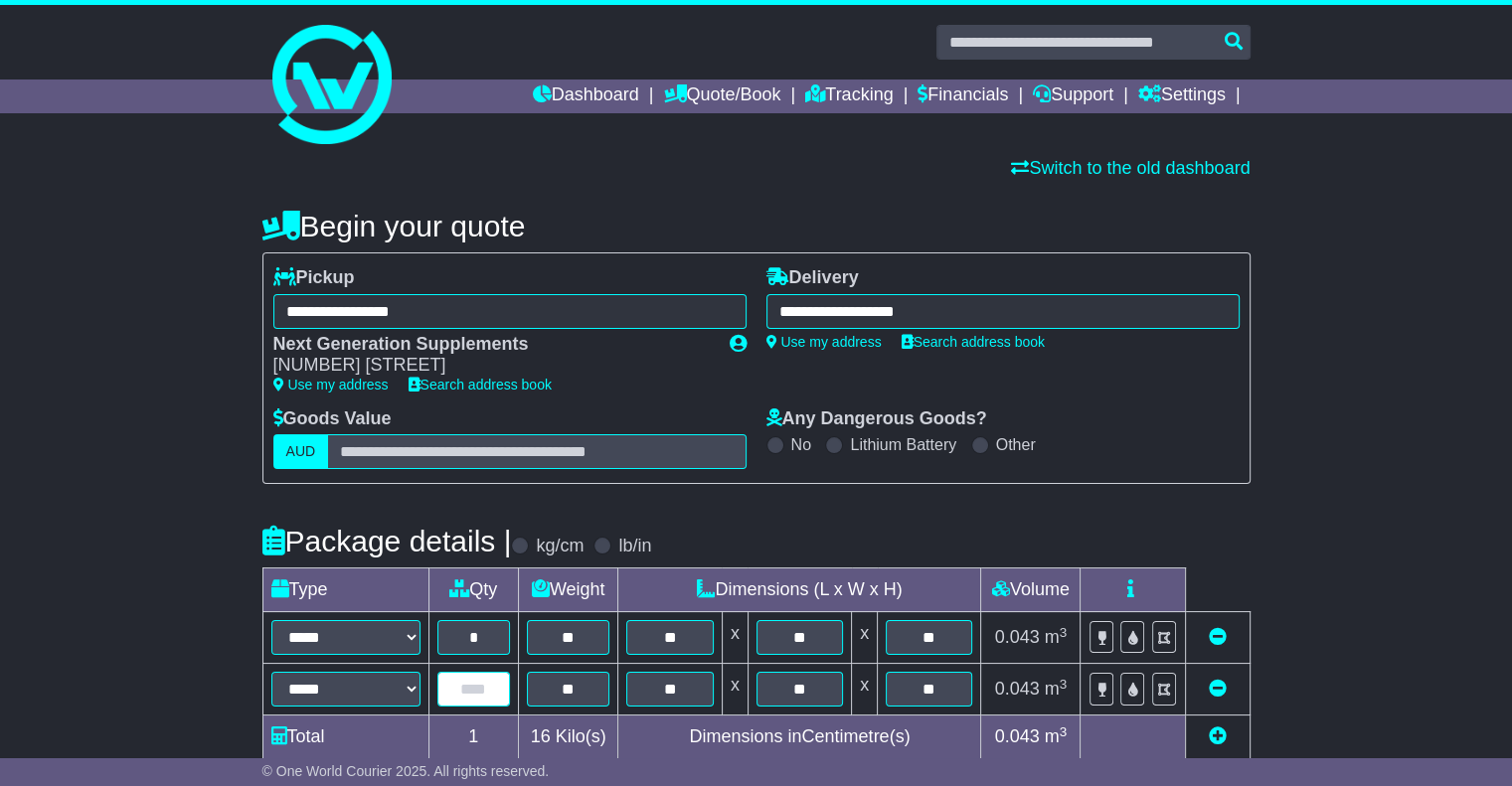 click at bounding box center [473, 689] 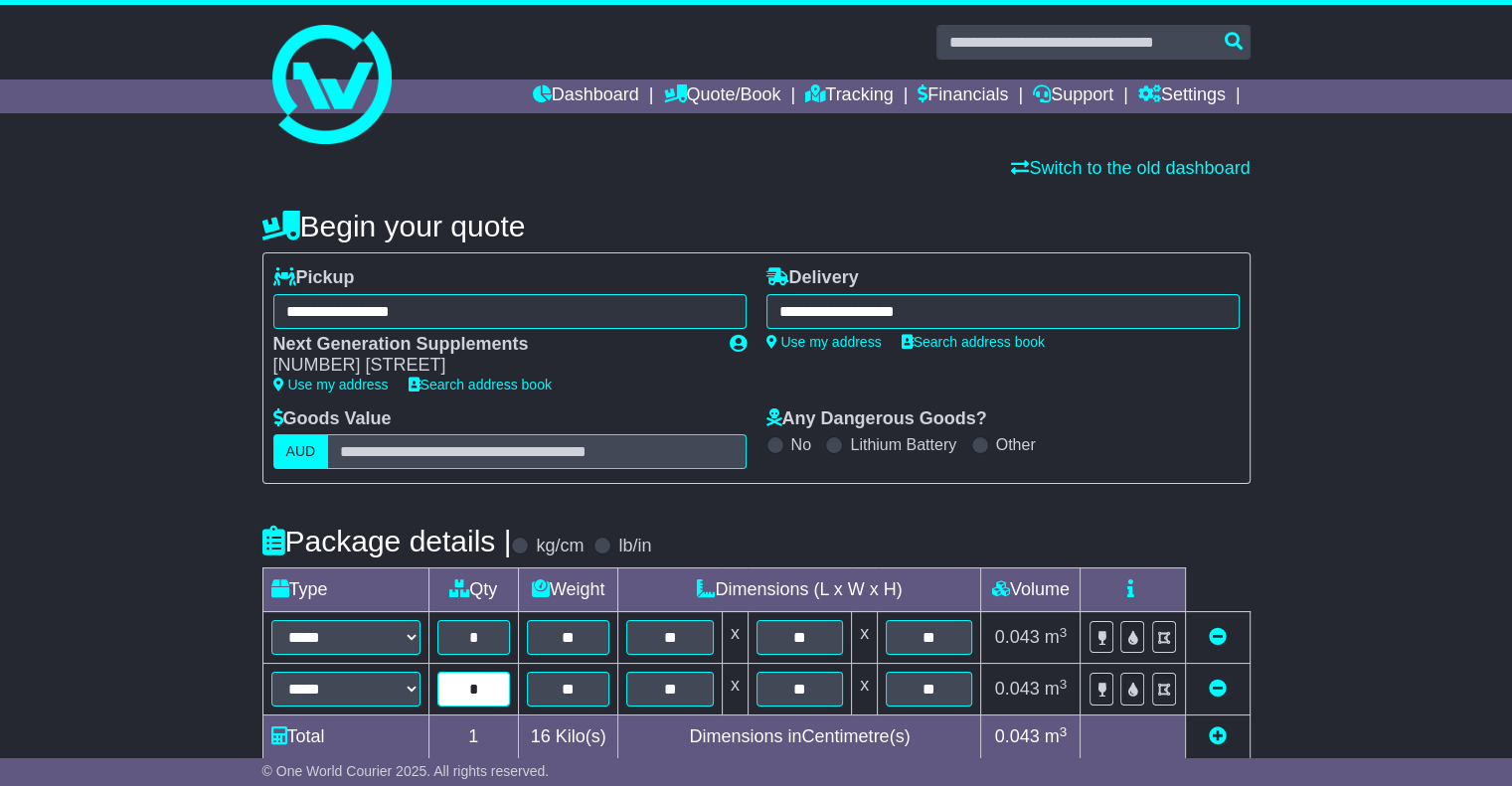 type on "*" 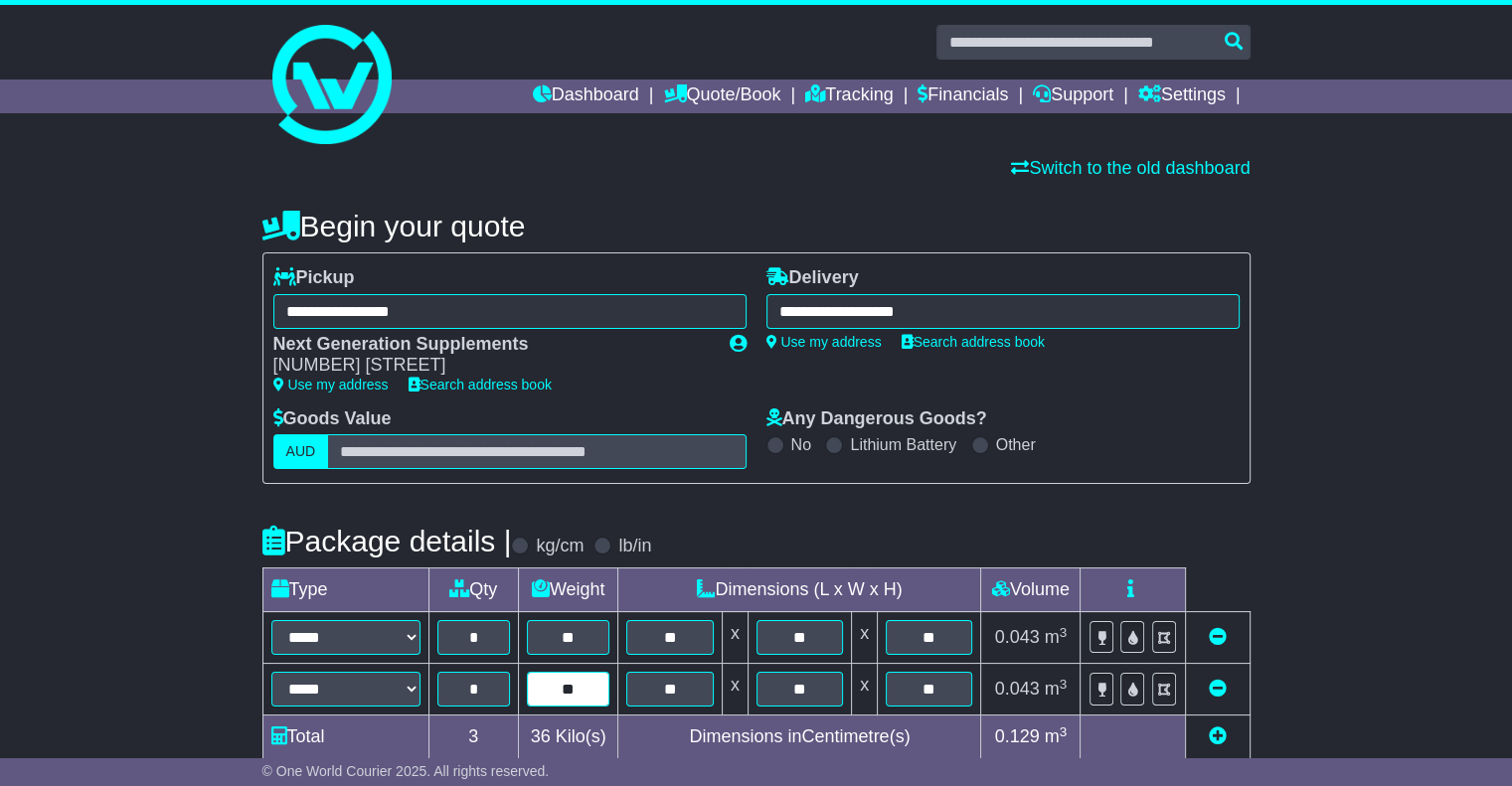 type on "**" 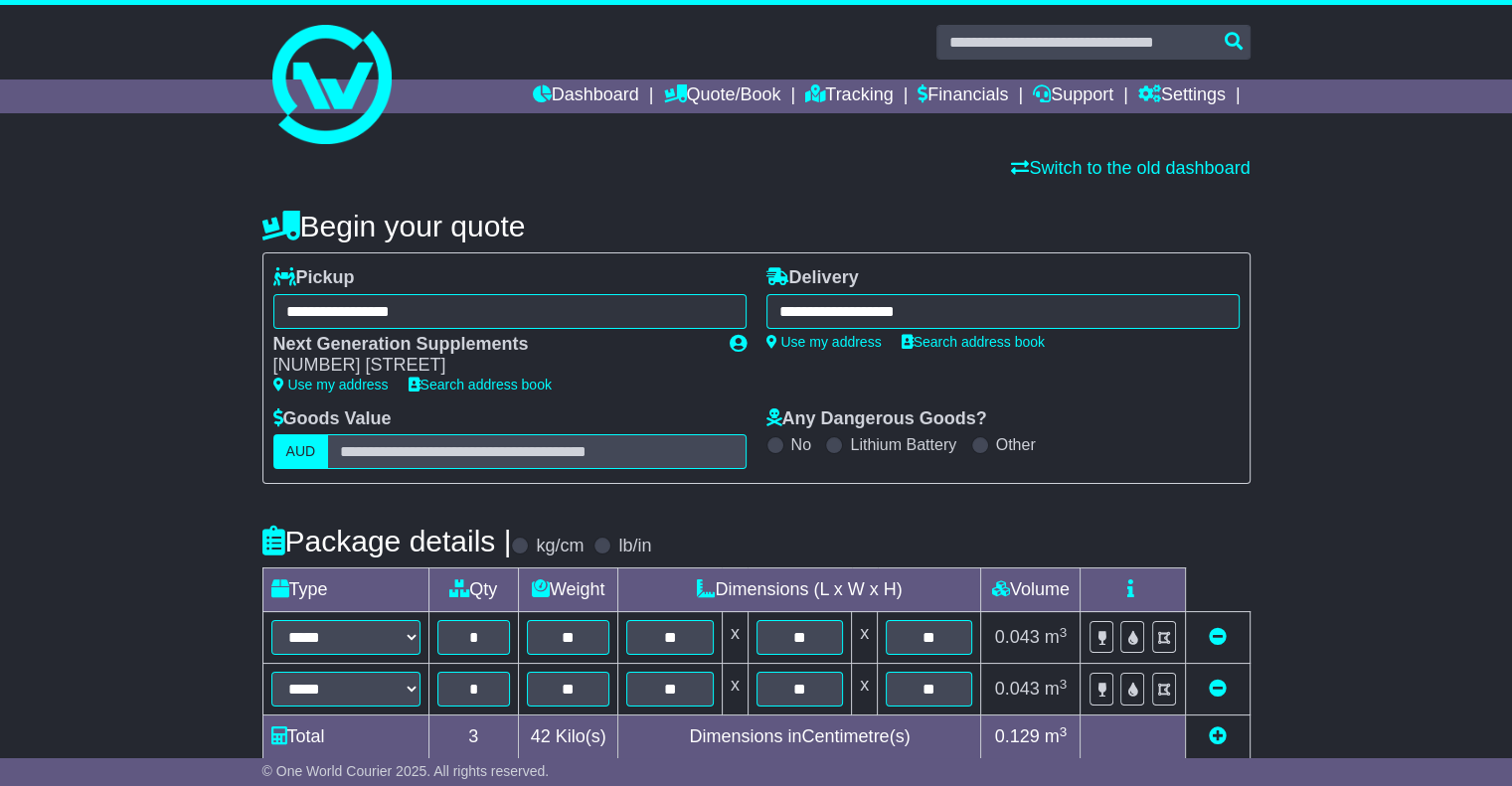 click at bounding box center [1218, 735] 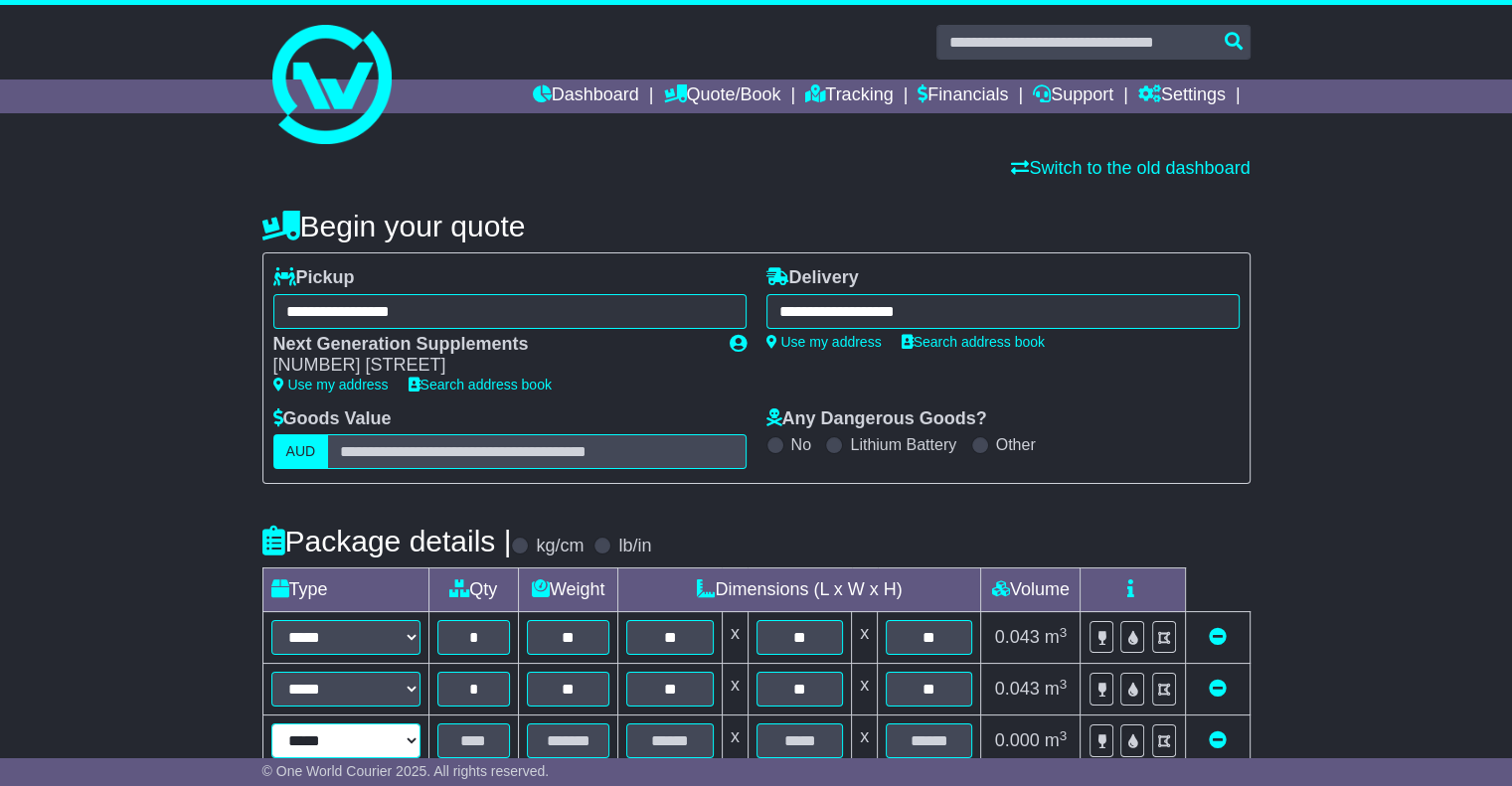 click on "[CREDIT_CARD_NUMBER]" at bounding box center [346, 740] 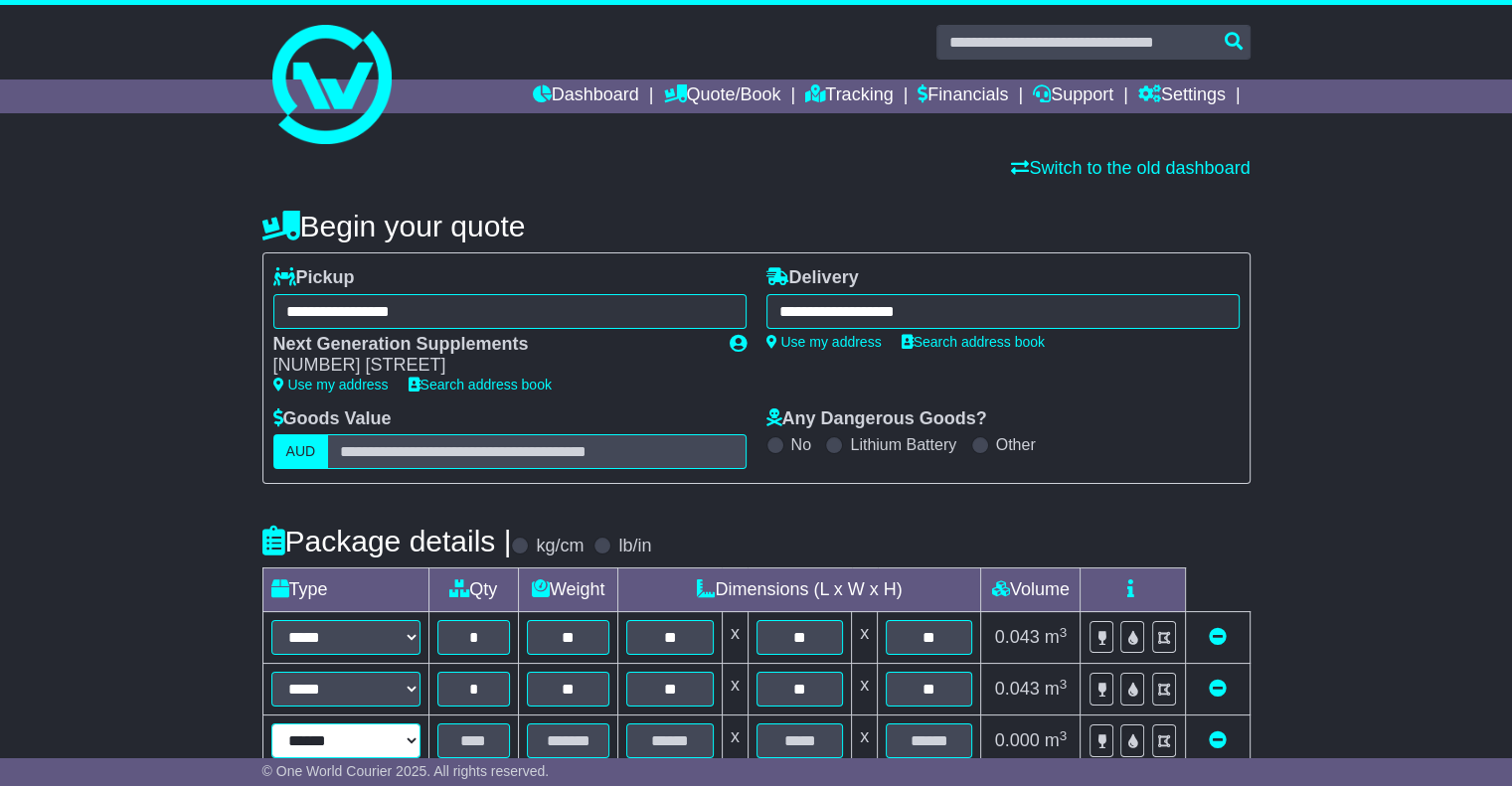 click on "[CREDIT_CARD_NUMBER]" at bounding box center [346, 740] 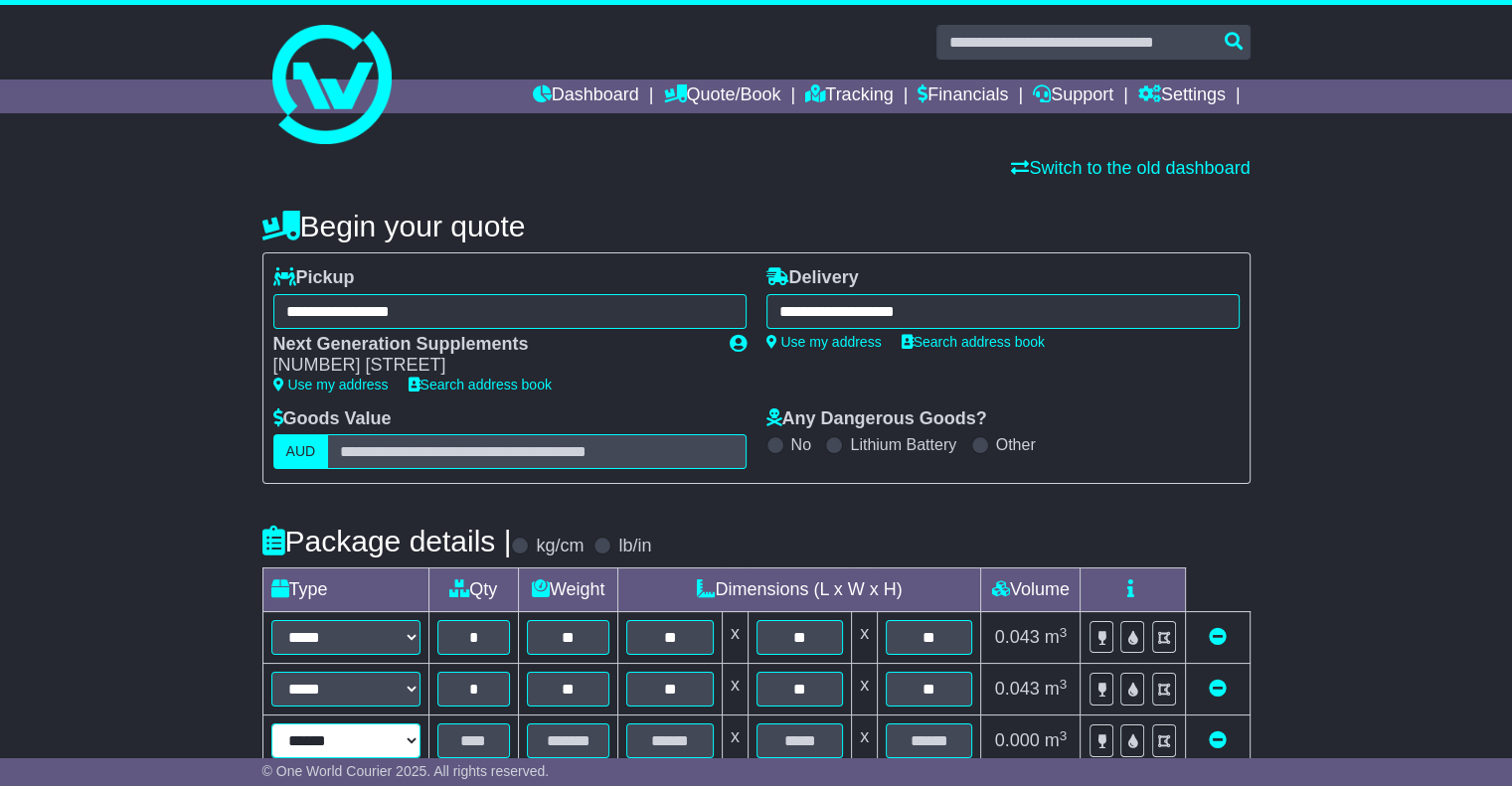 select on "*****" 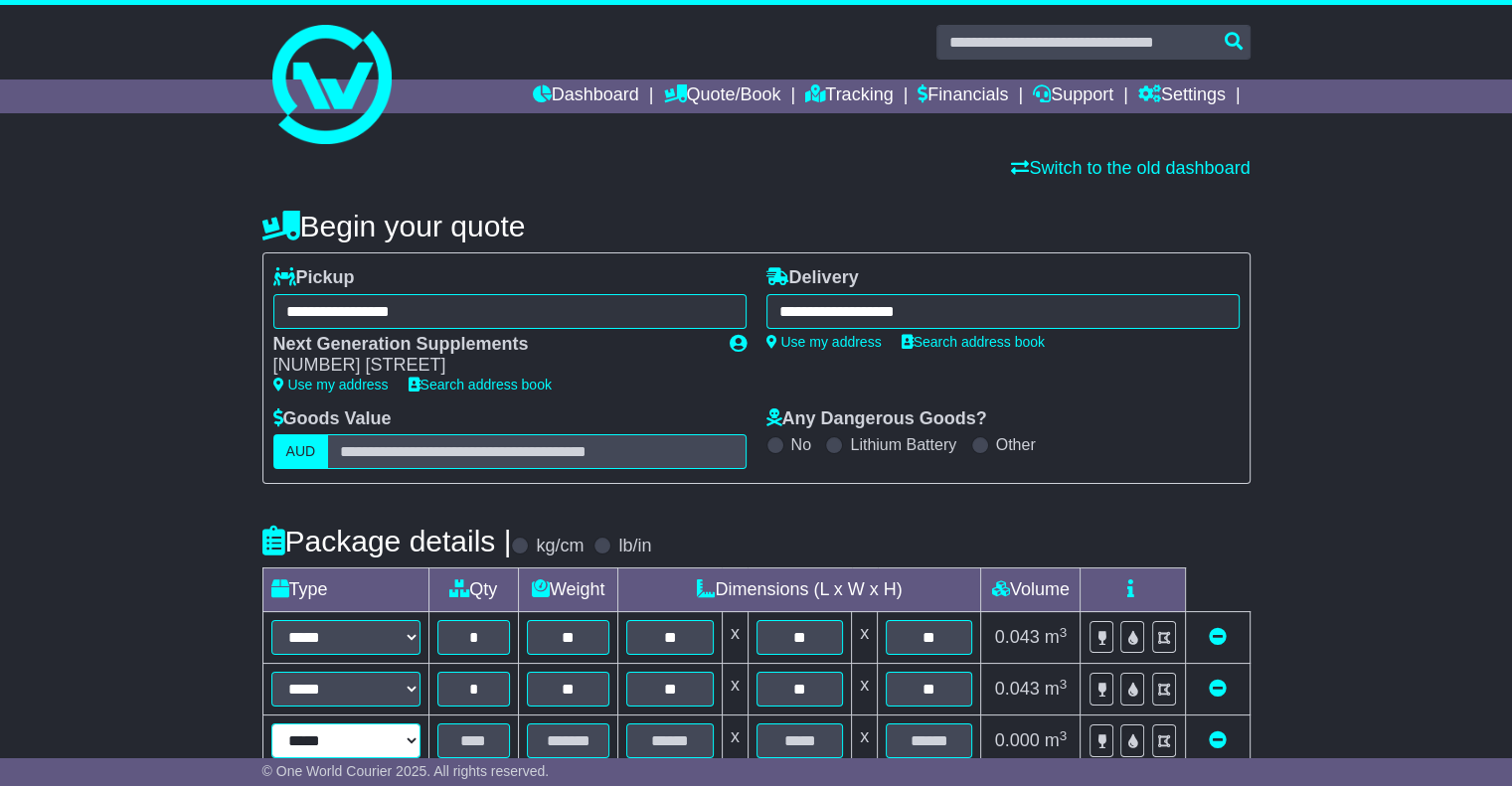 click on "[CREDIT_CARD_NUMBER]" at bounding box center [346, 740] 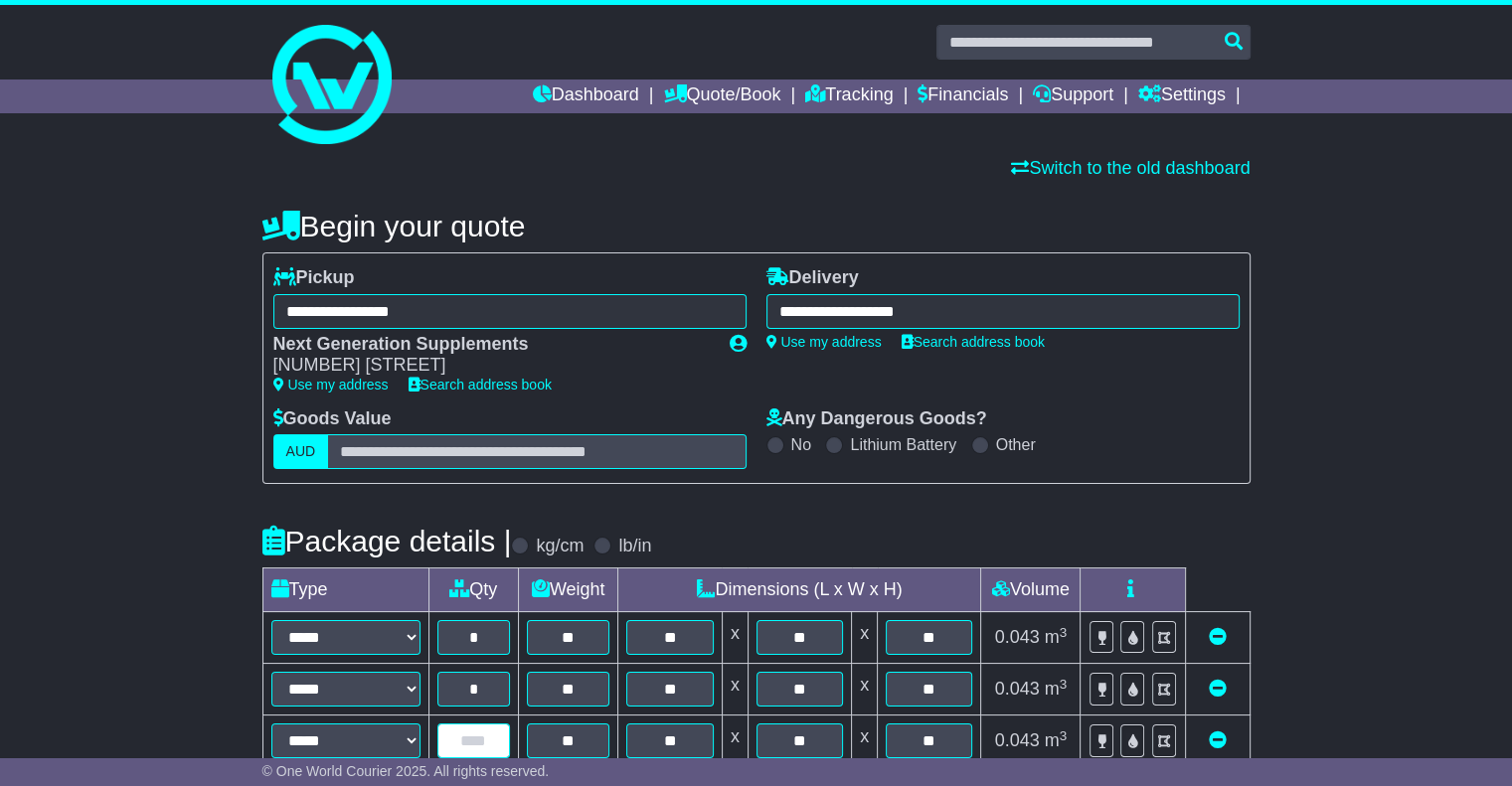 click at bounding box center (473, 740) 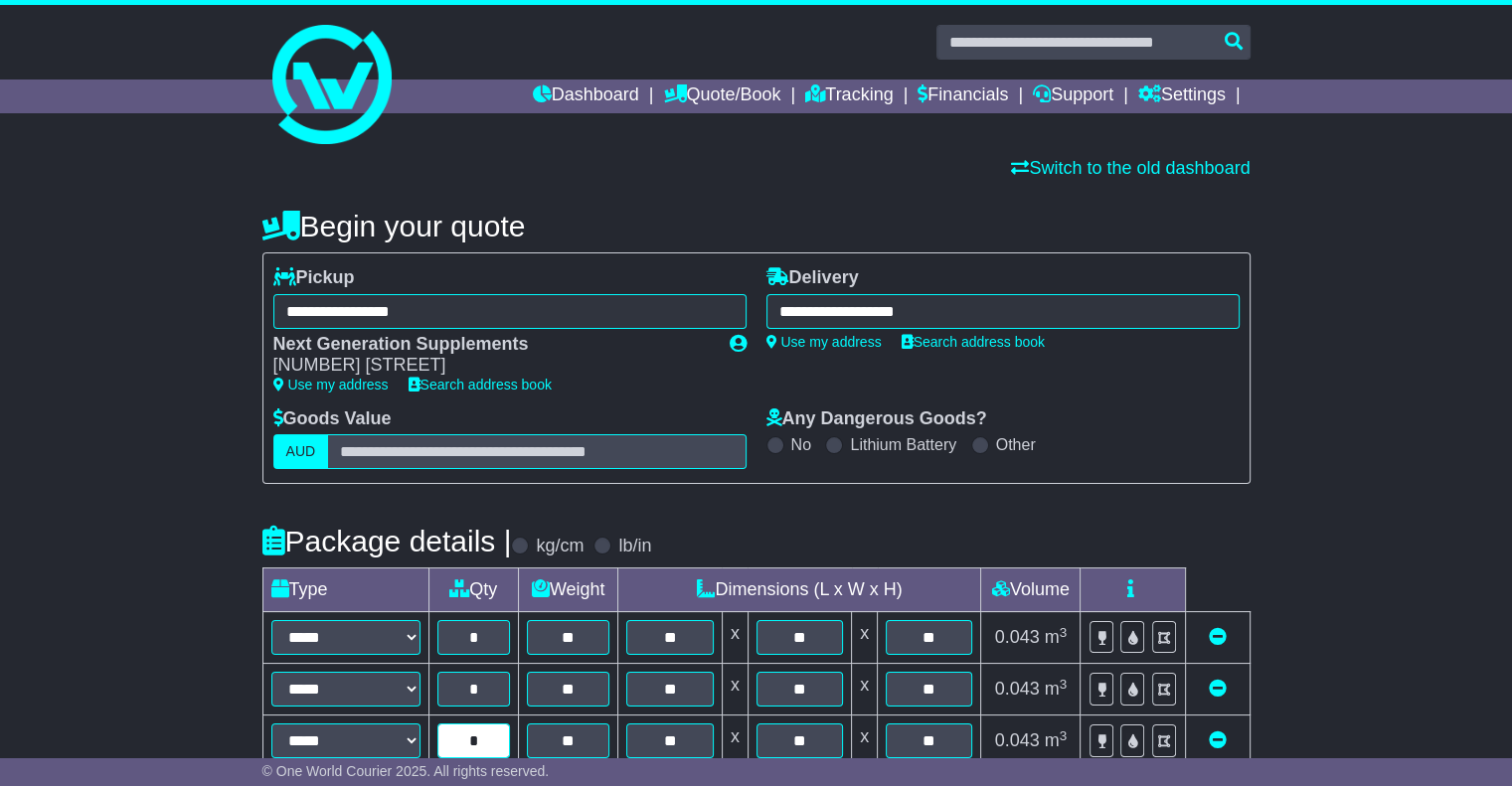 type on "*" 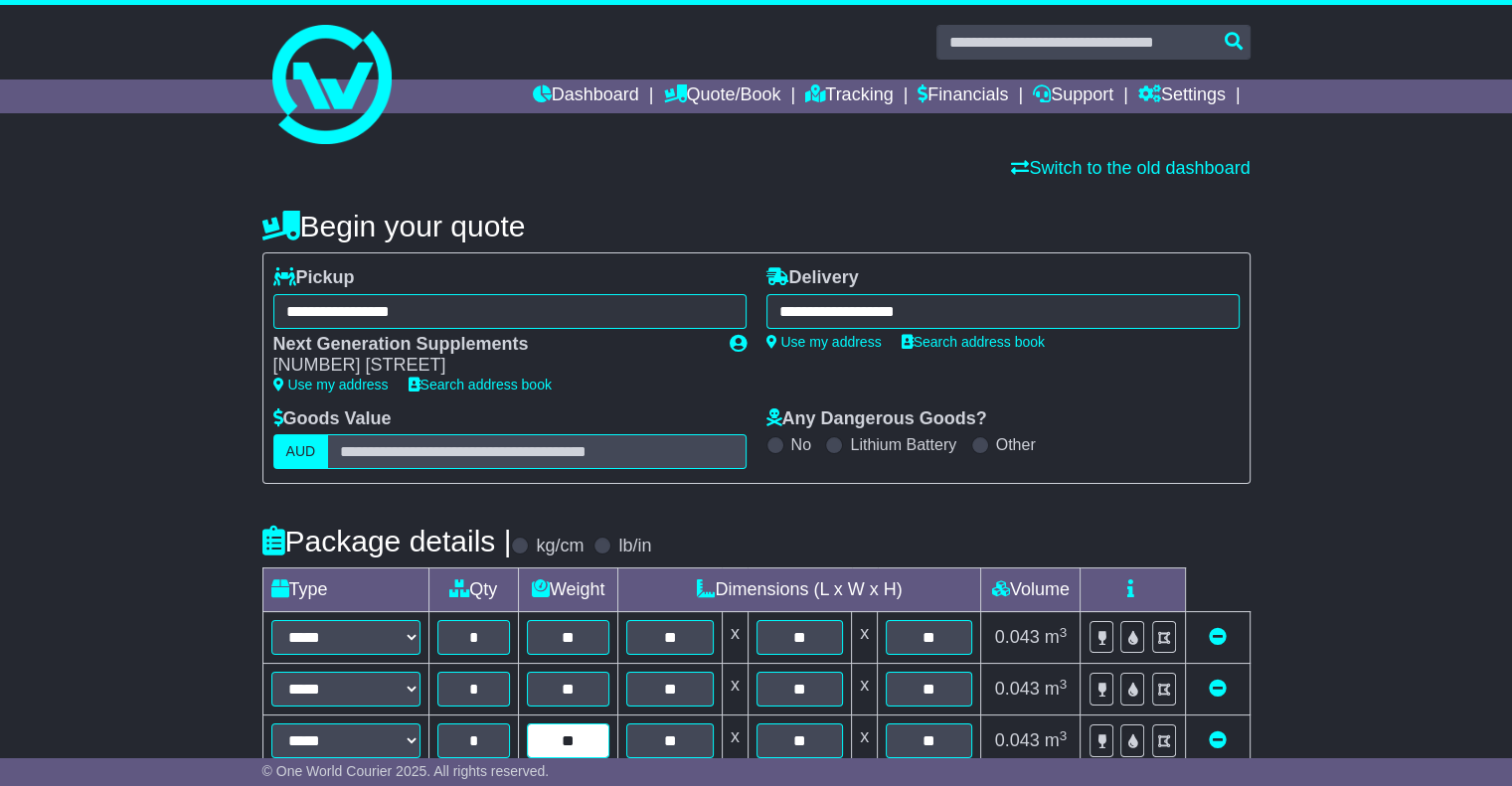 type on "**" 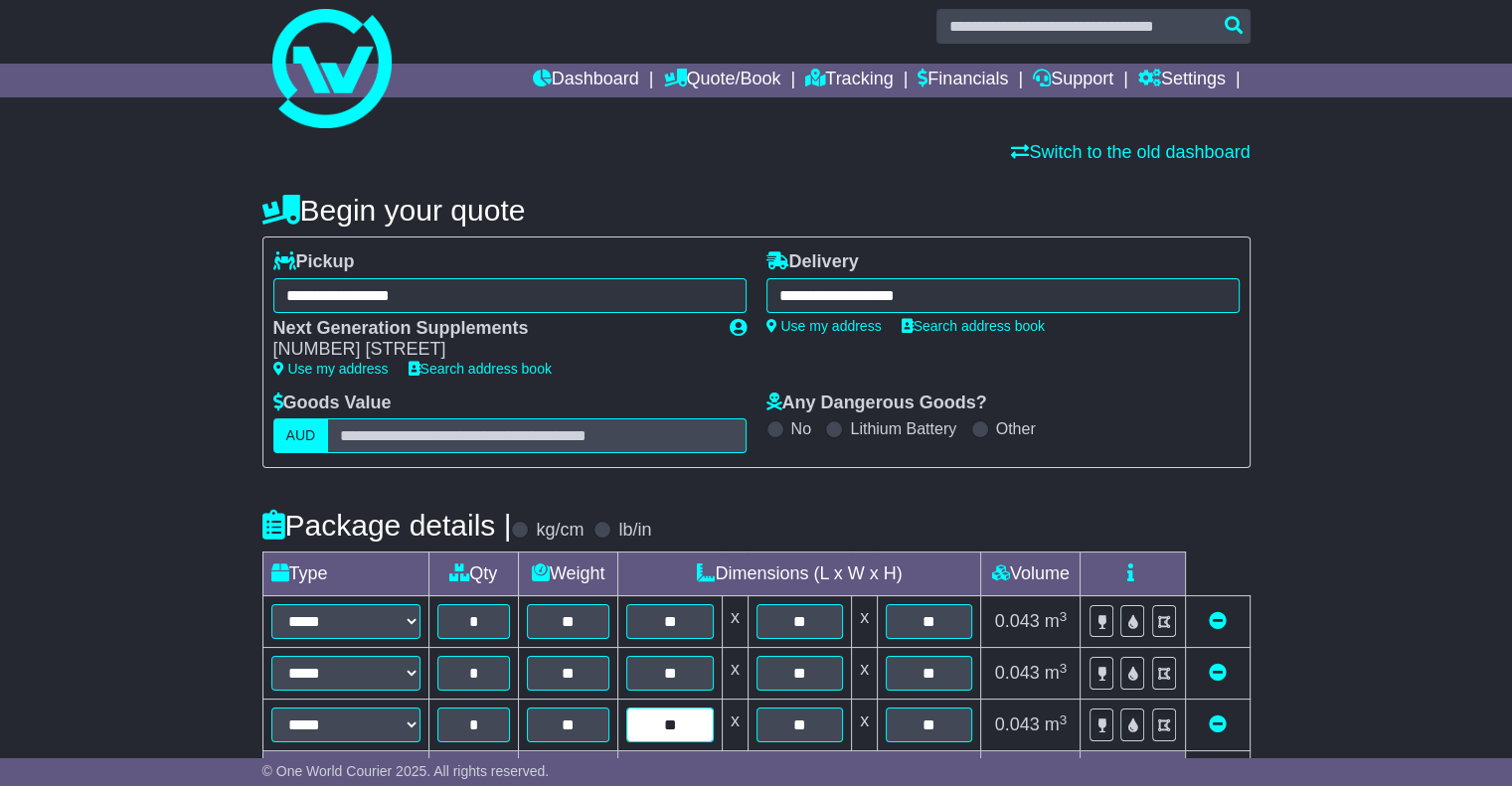 scroll, scrollTop: 199, scrollLeft: 0, axis: vertical 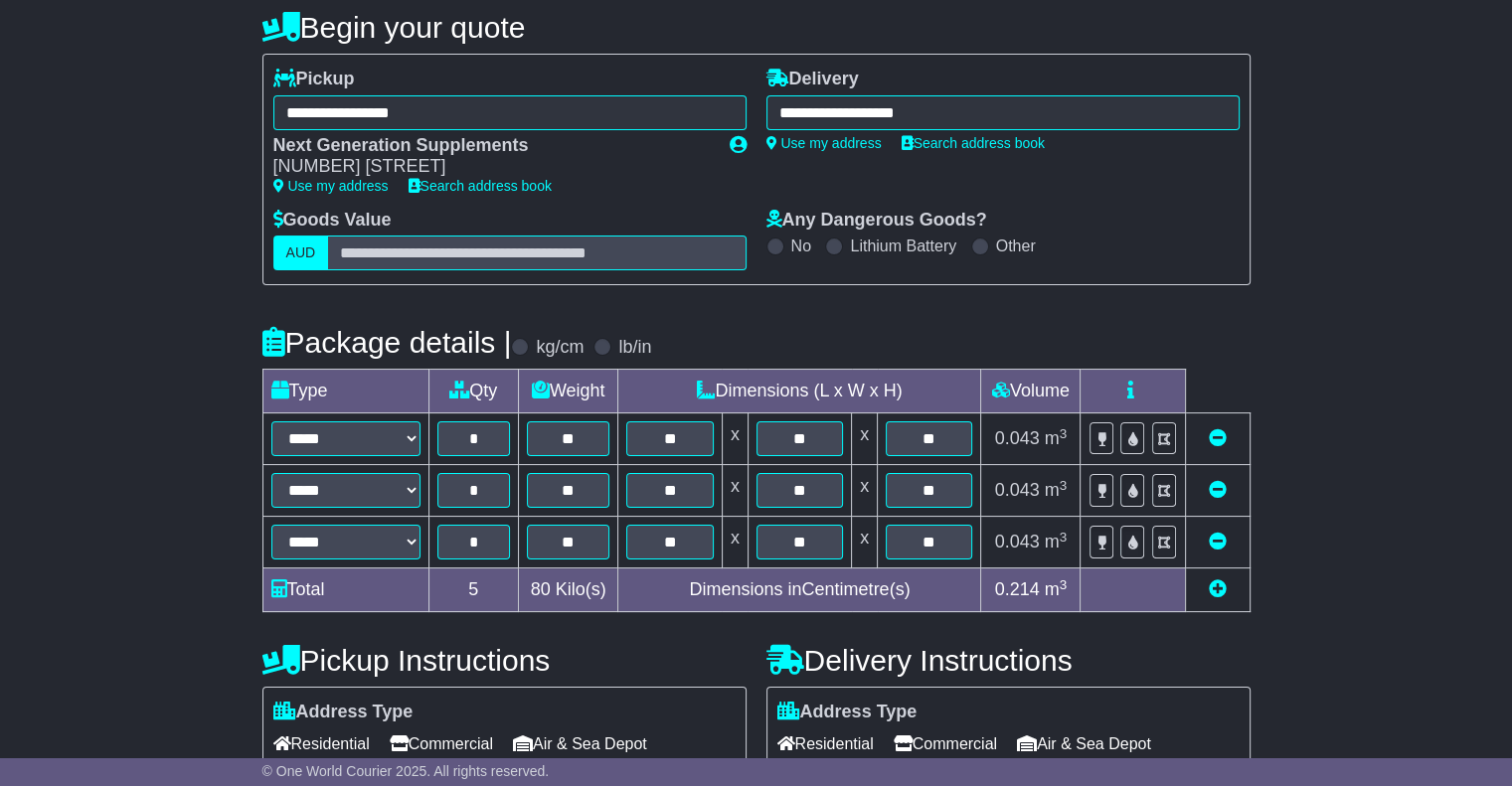 click at bounding box center (1218, 588) 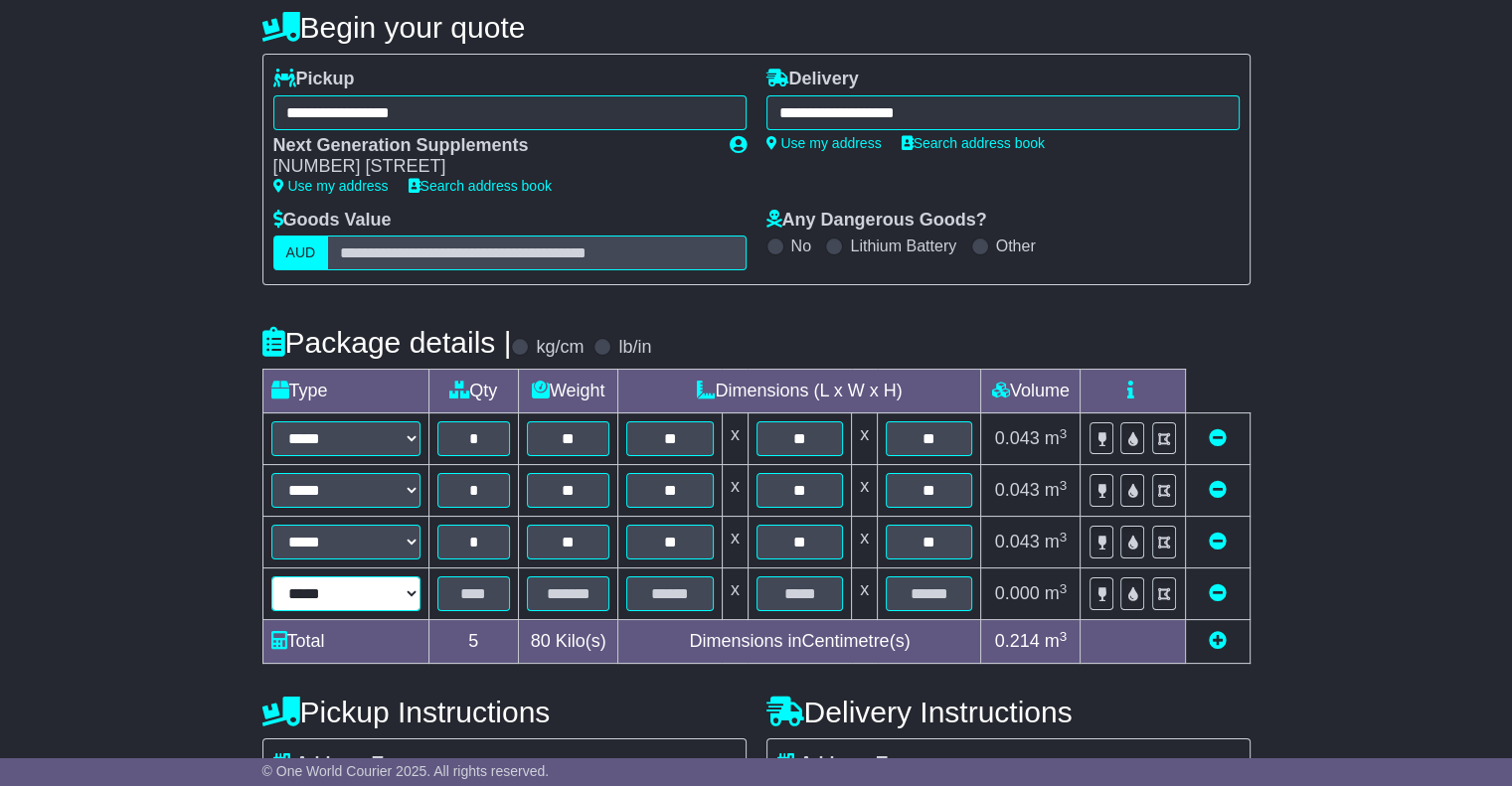click on "[CREDIT_CARD_NUMBER]" at bounding box center (346, 593) 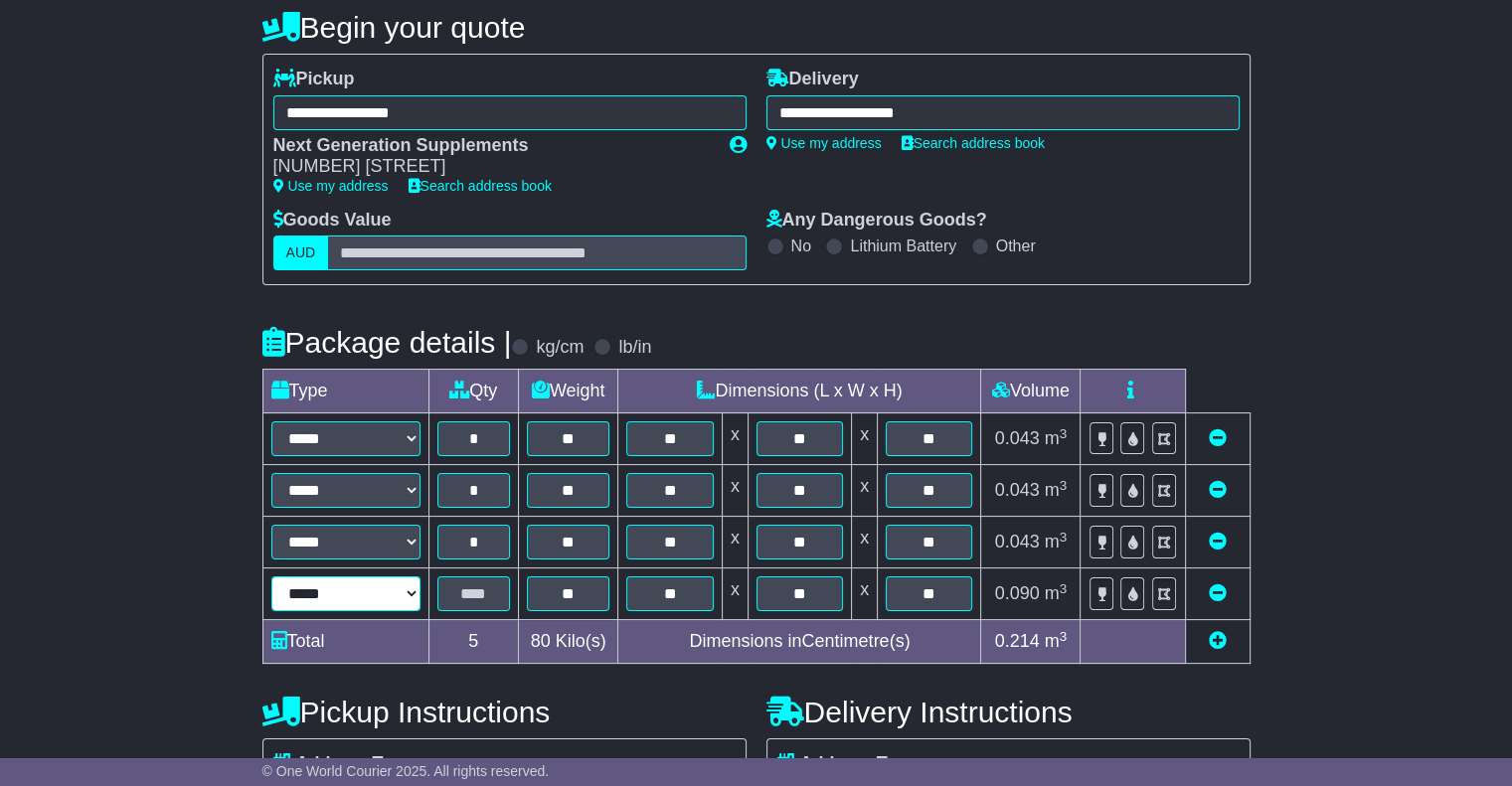 click on "[CREDIT_CARD_NUMBER]" at bounding box center (346, 593) 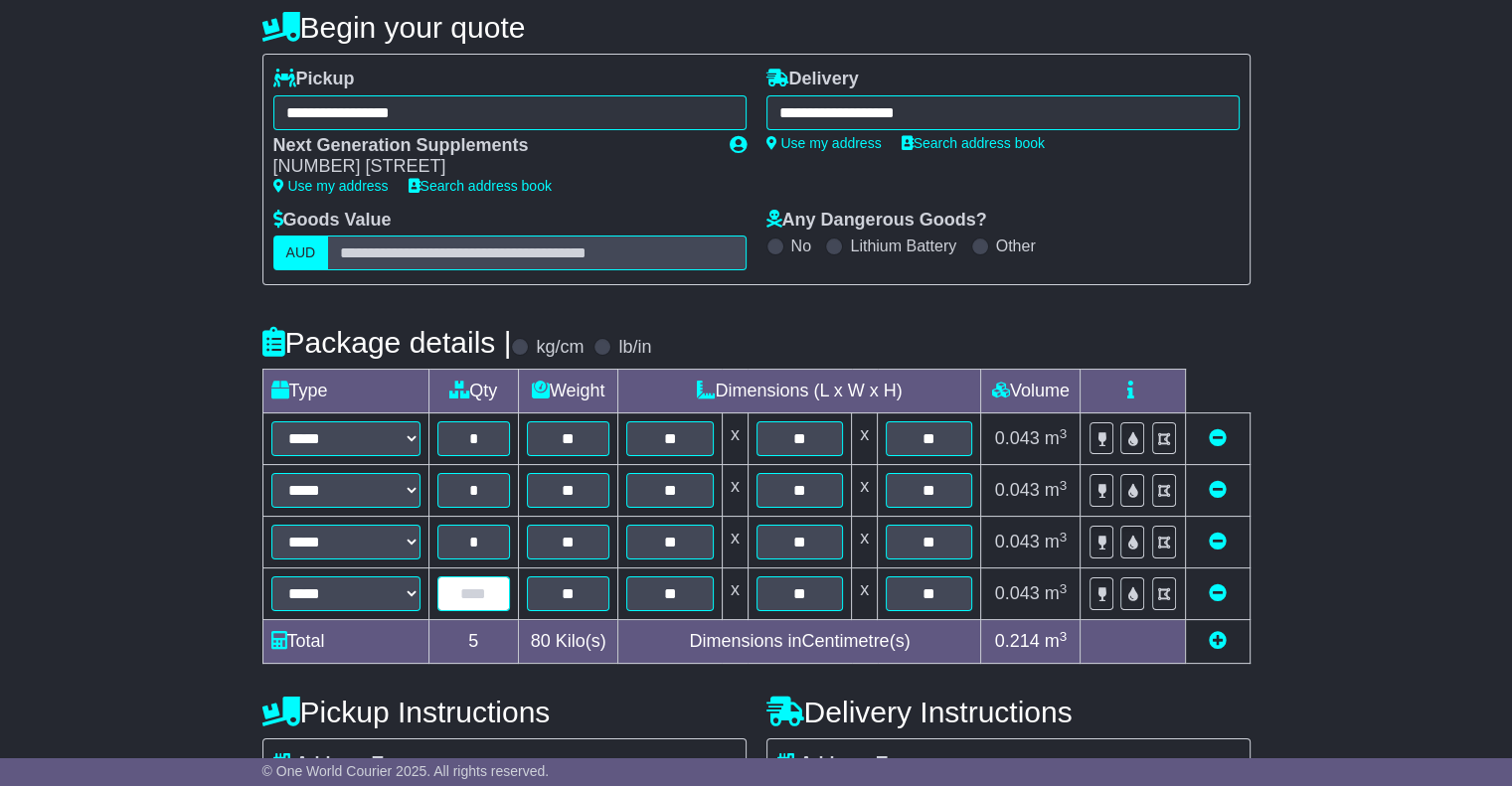 click at bounding box center (473, 593) 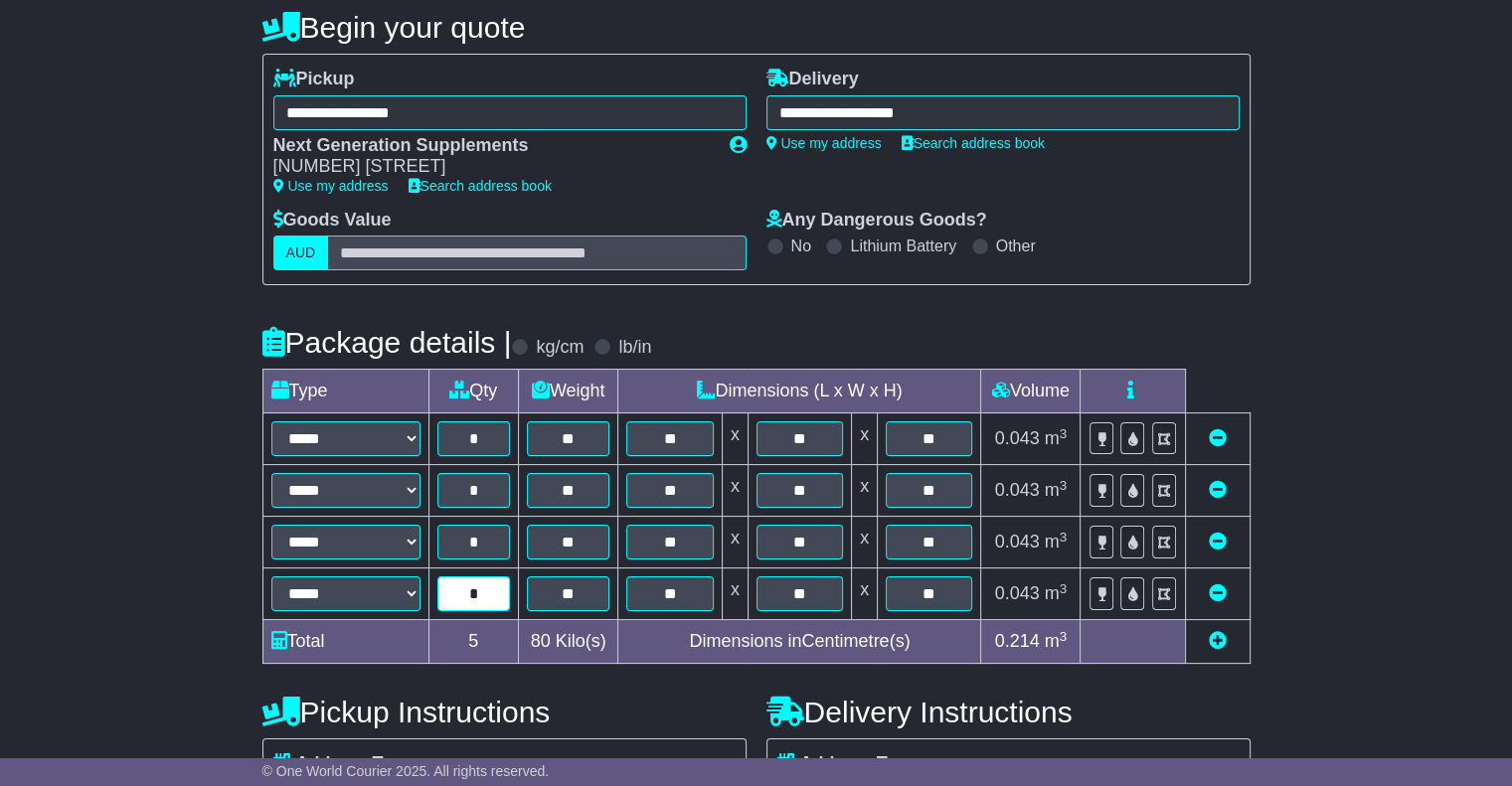 type on "*" 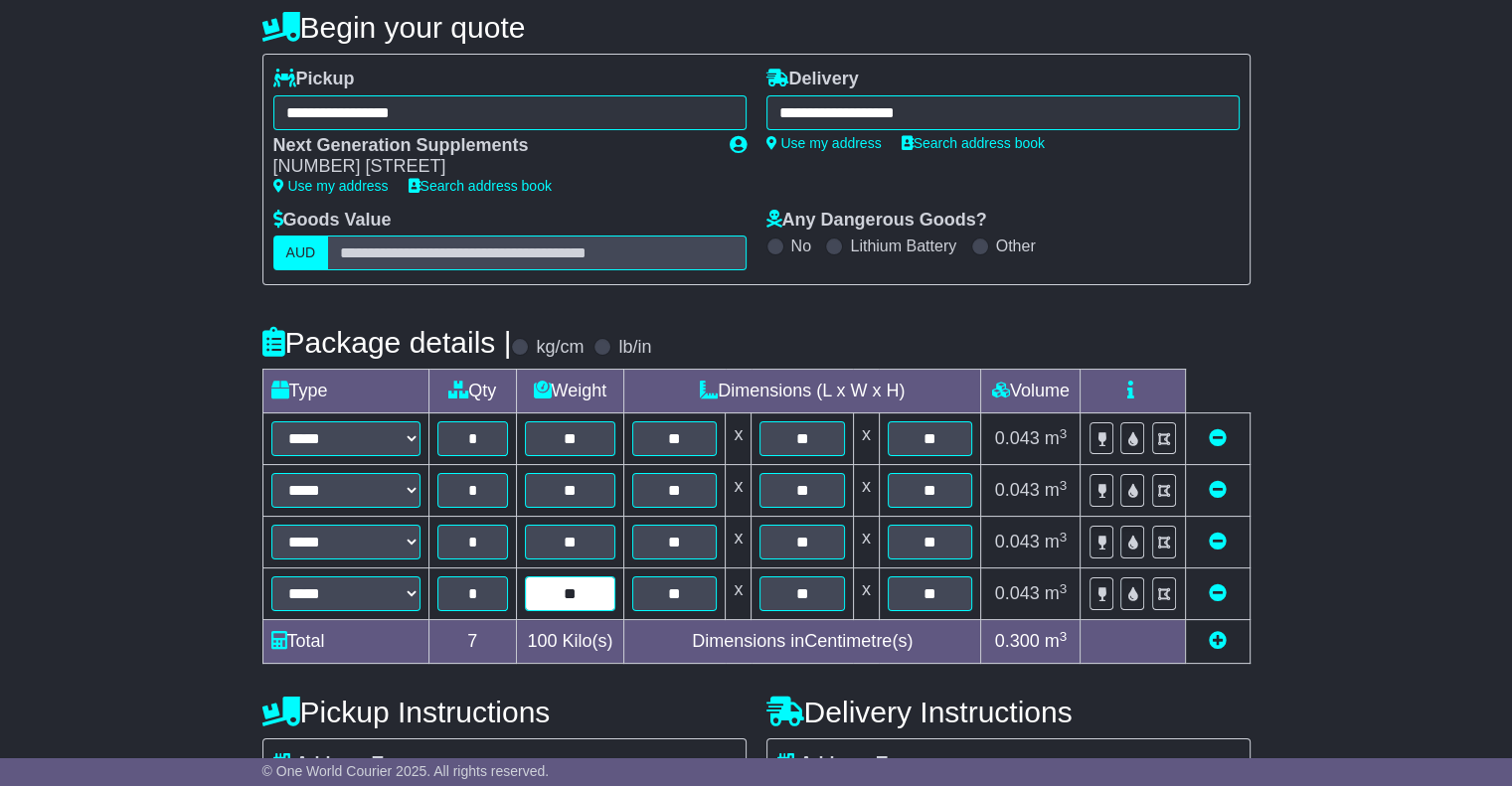 type on "**" 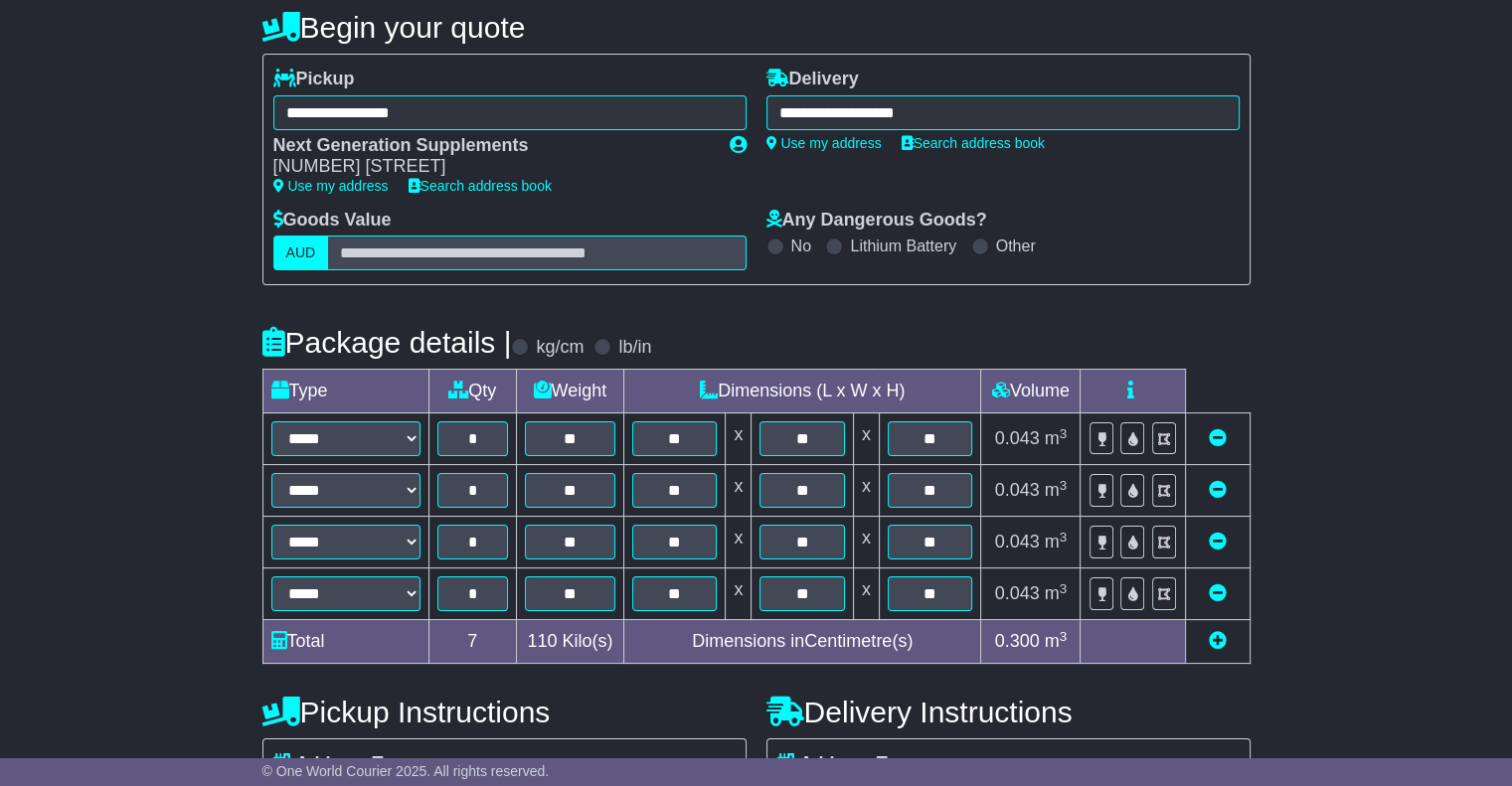 click at bounding box center [1218, 640] 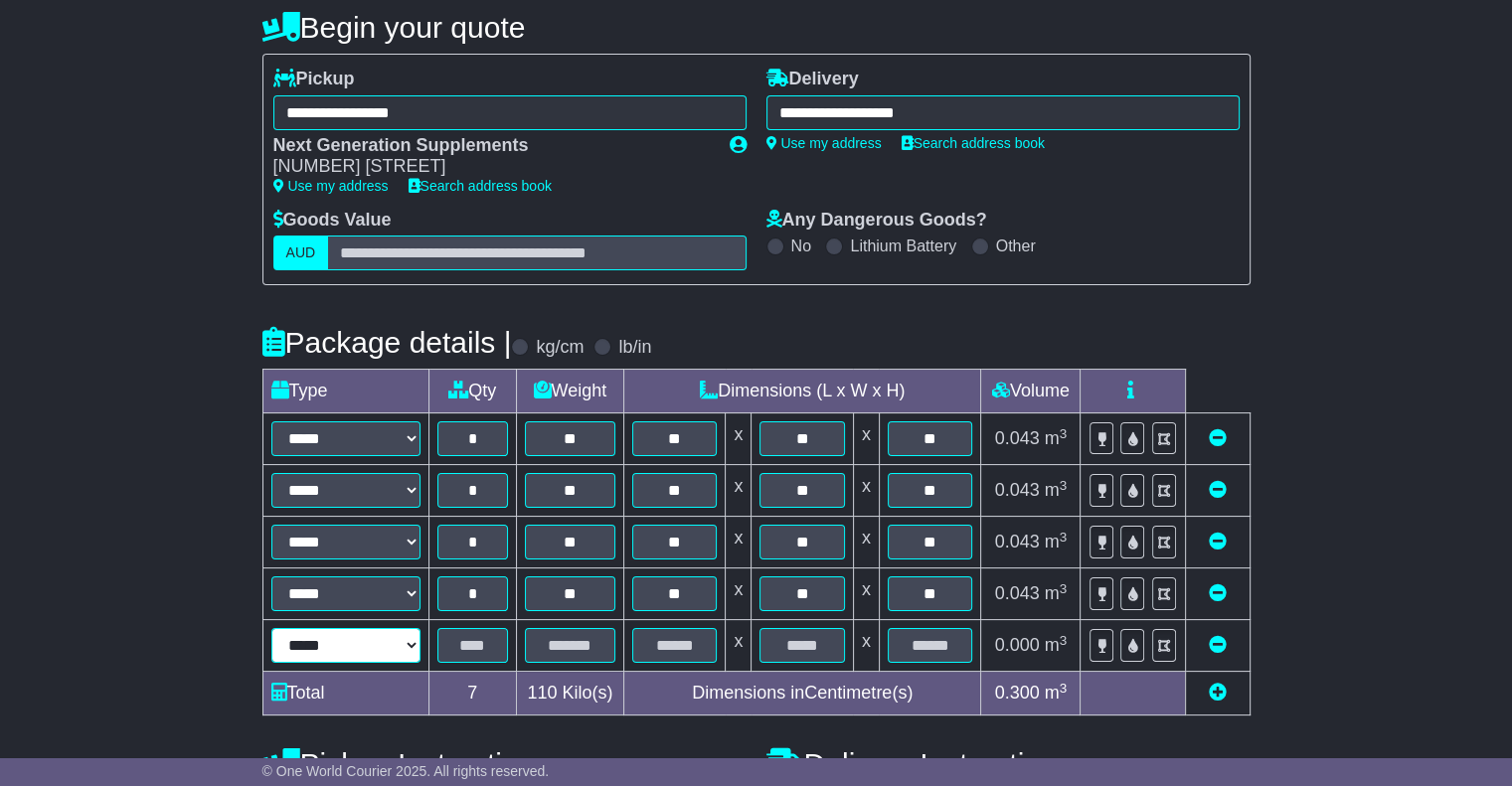 click on "[CREDIT_CARD_NUMBER]" at bounding box center [346, 645] 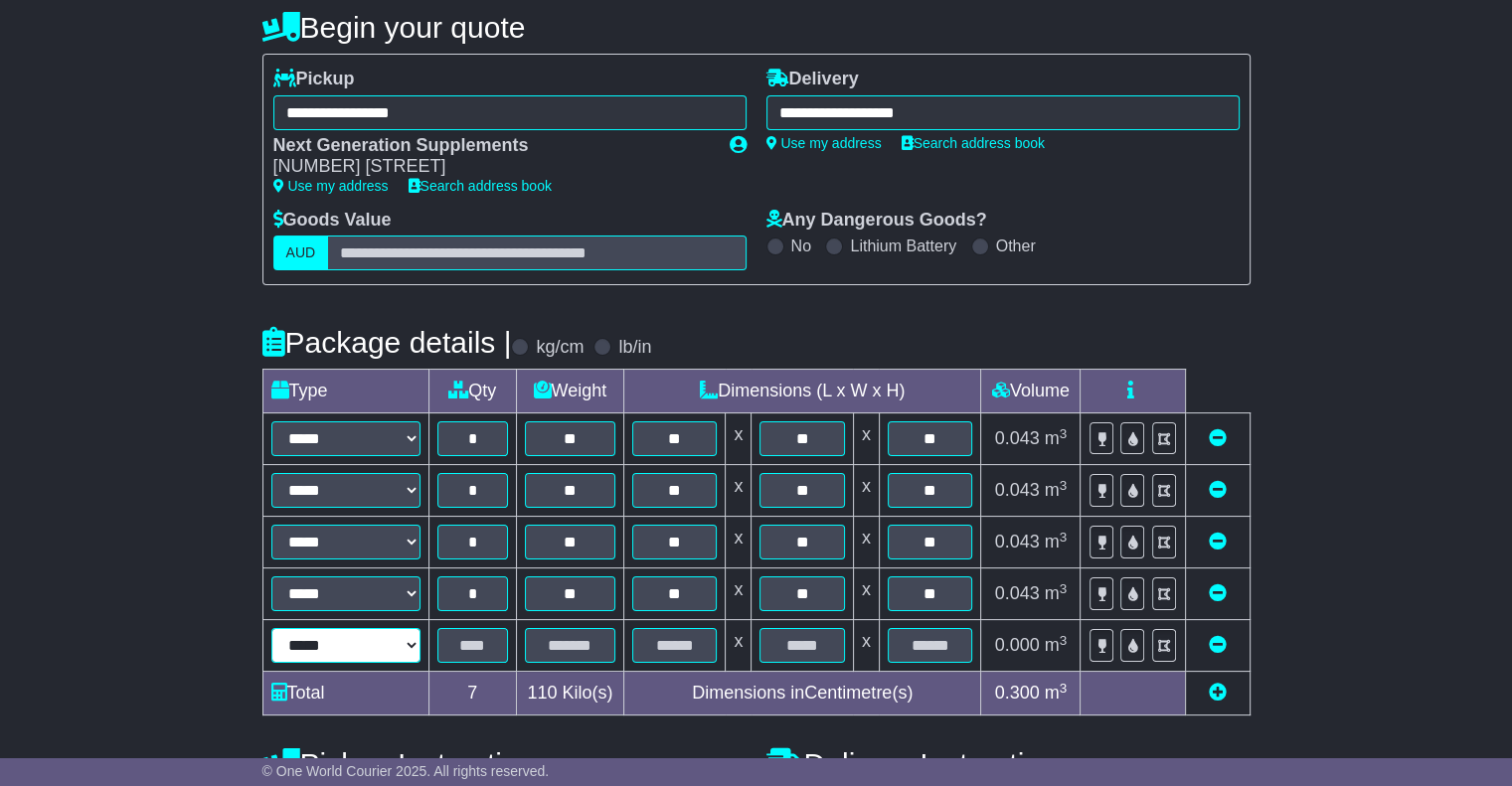 select on "*****" 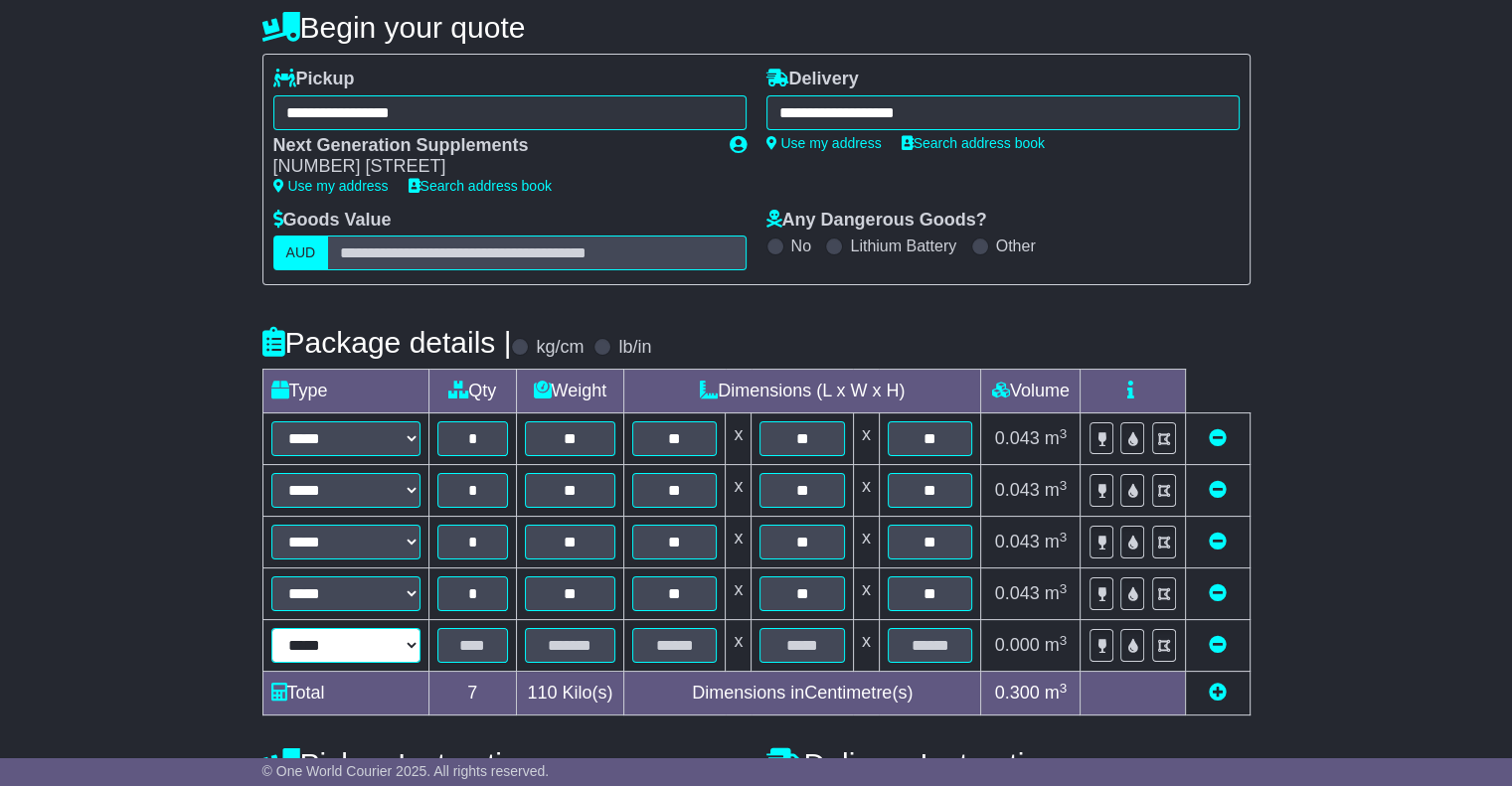 click on "[CREDIT_CARD_NUMBER]" at bounding box center (346, 645) 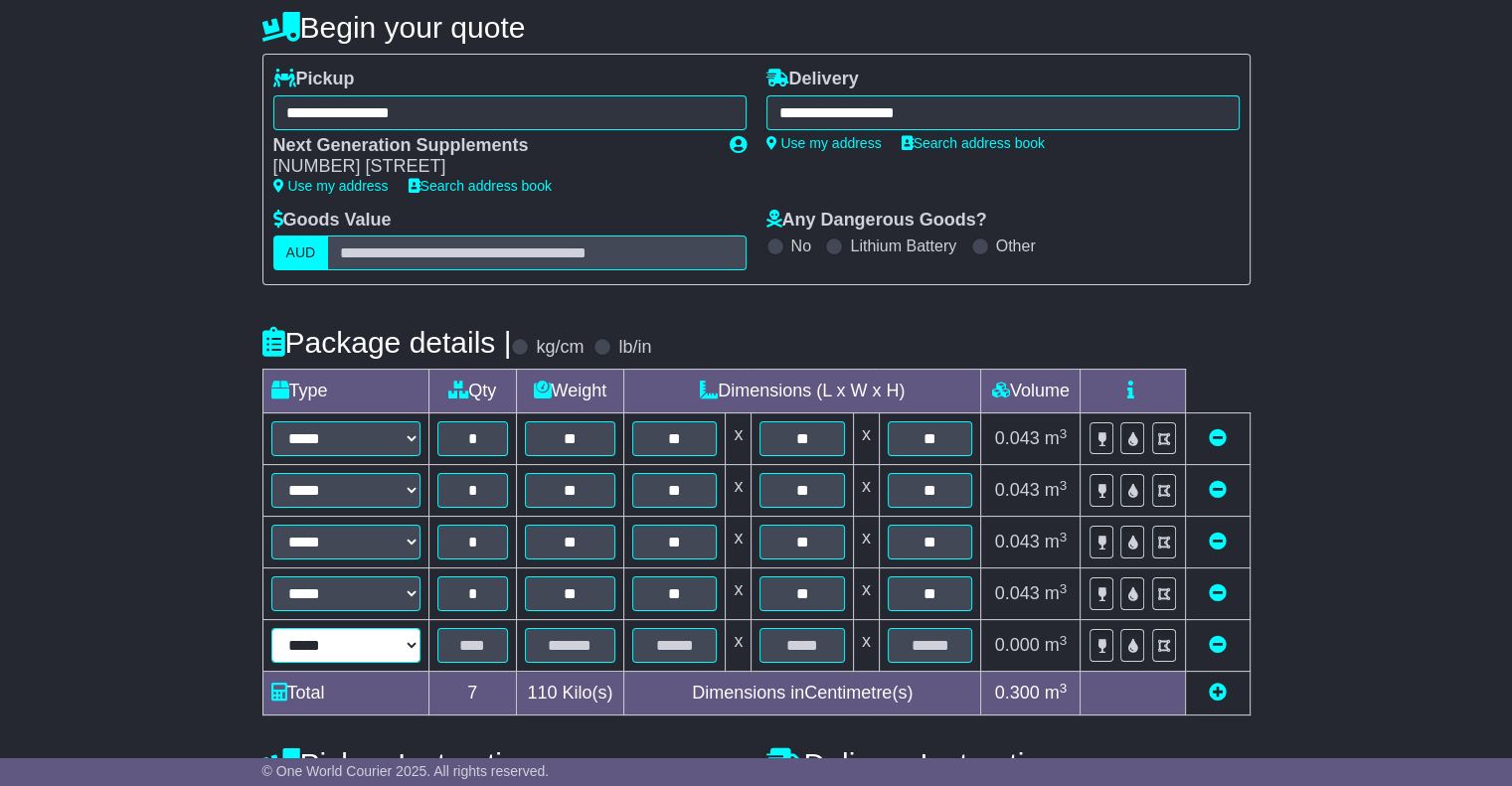 type on "**" 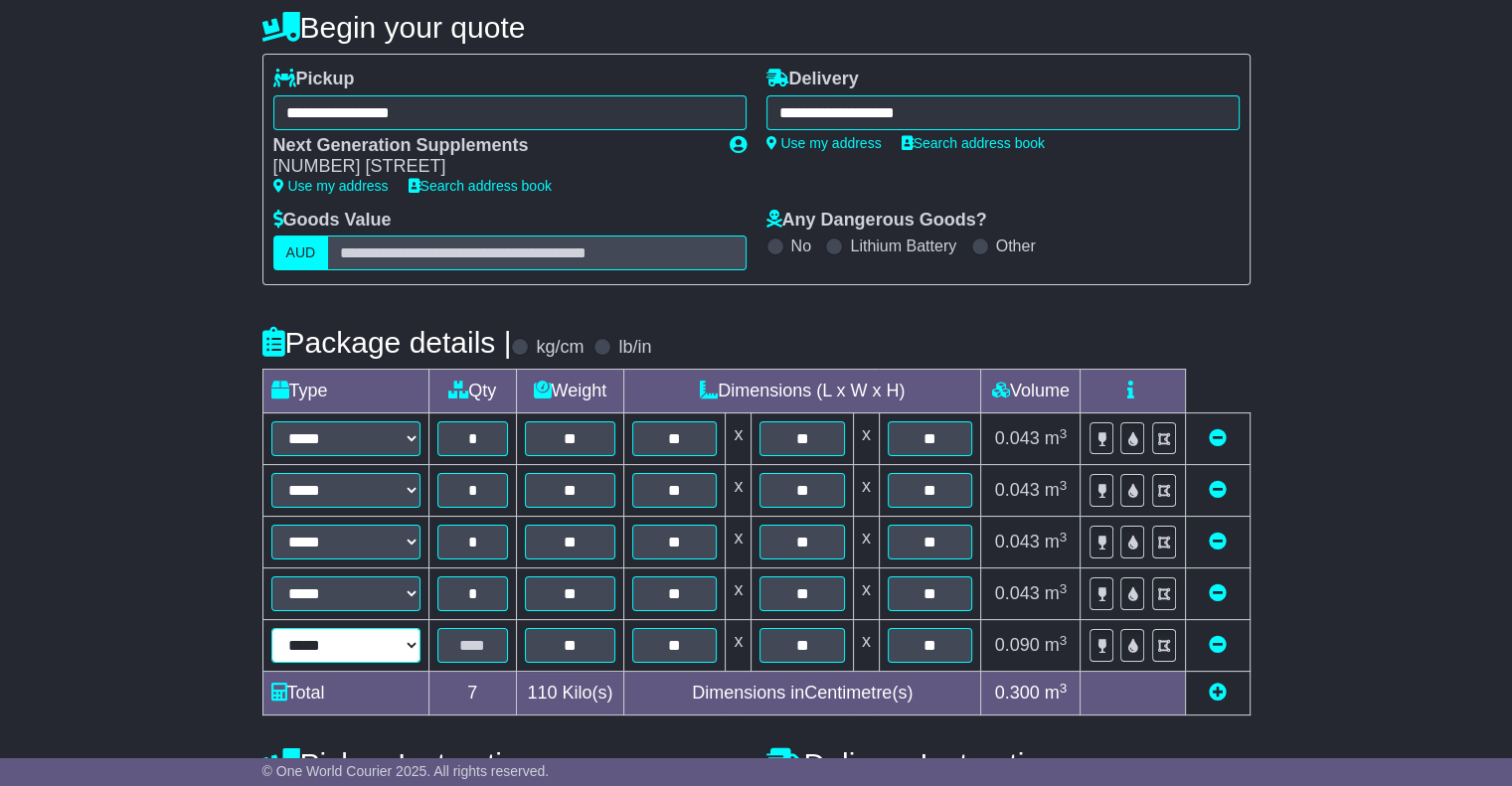 click on "[CREDIT_CARD_NUMBER]" at bounding box center (346, 645) 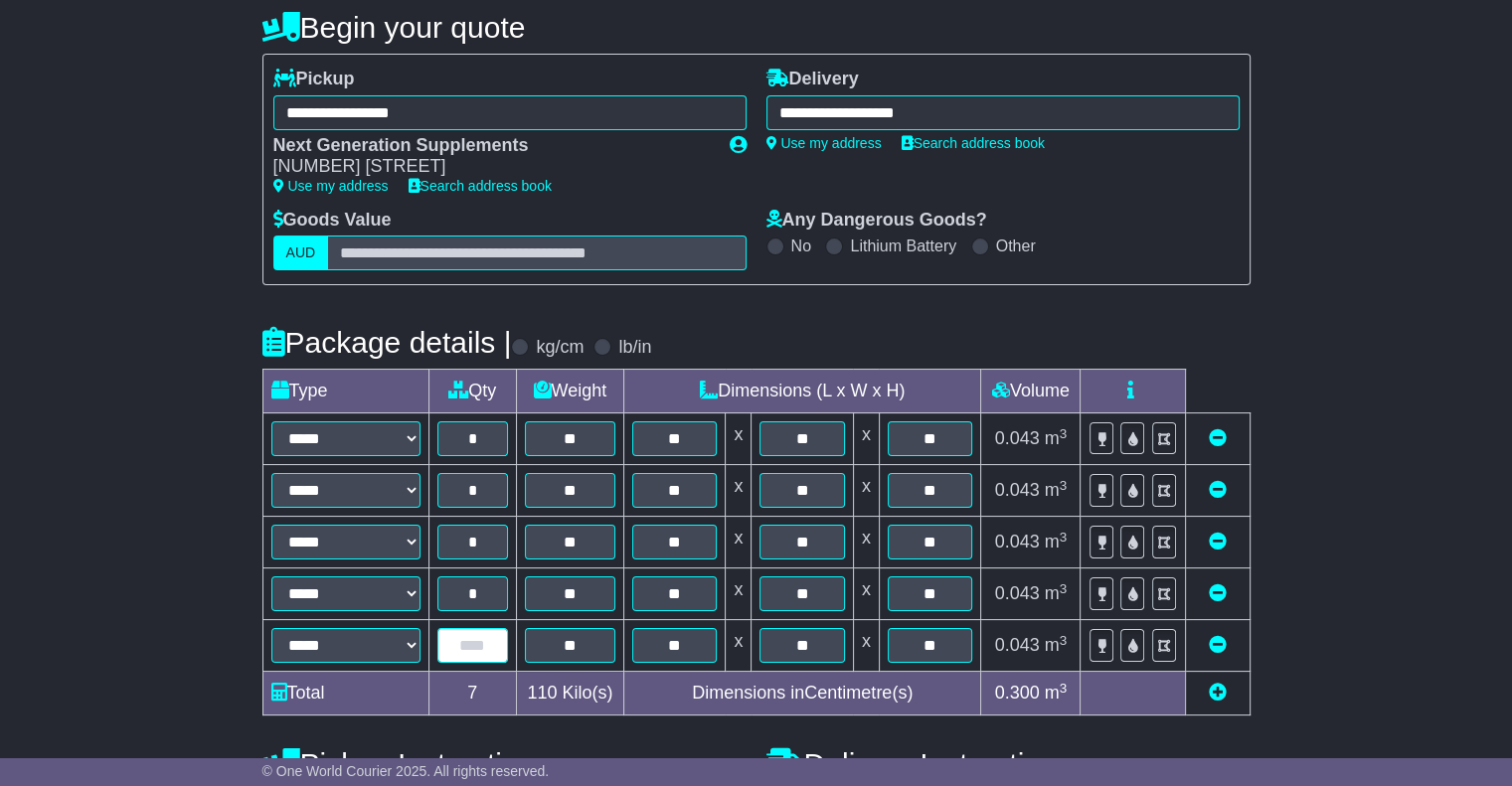 click at bounding box center (472, 645) 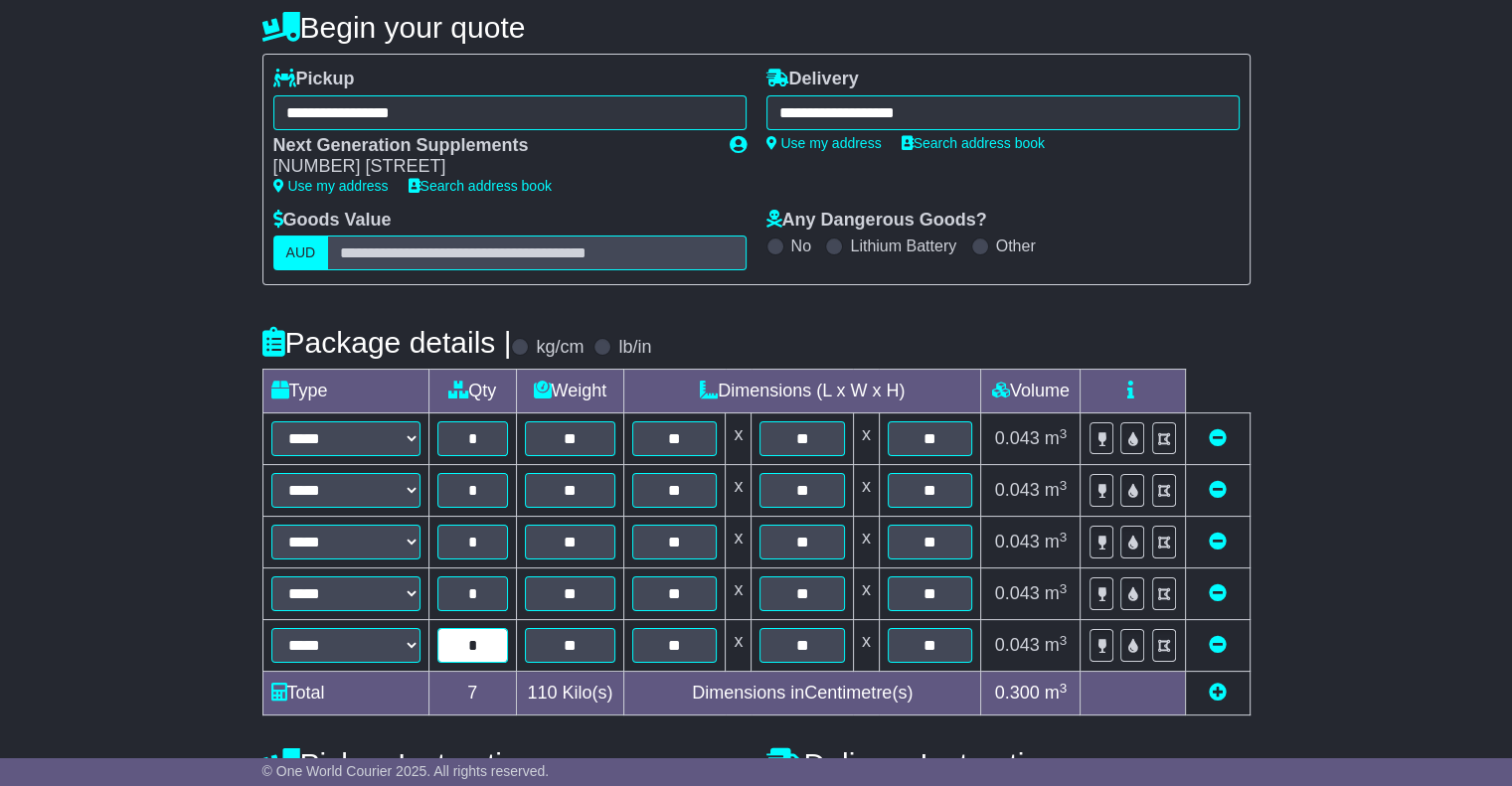 type on "*" 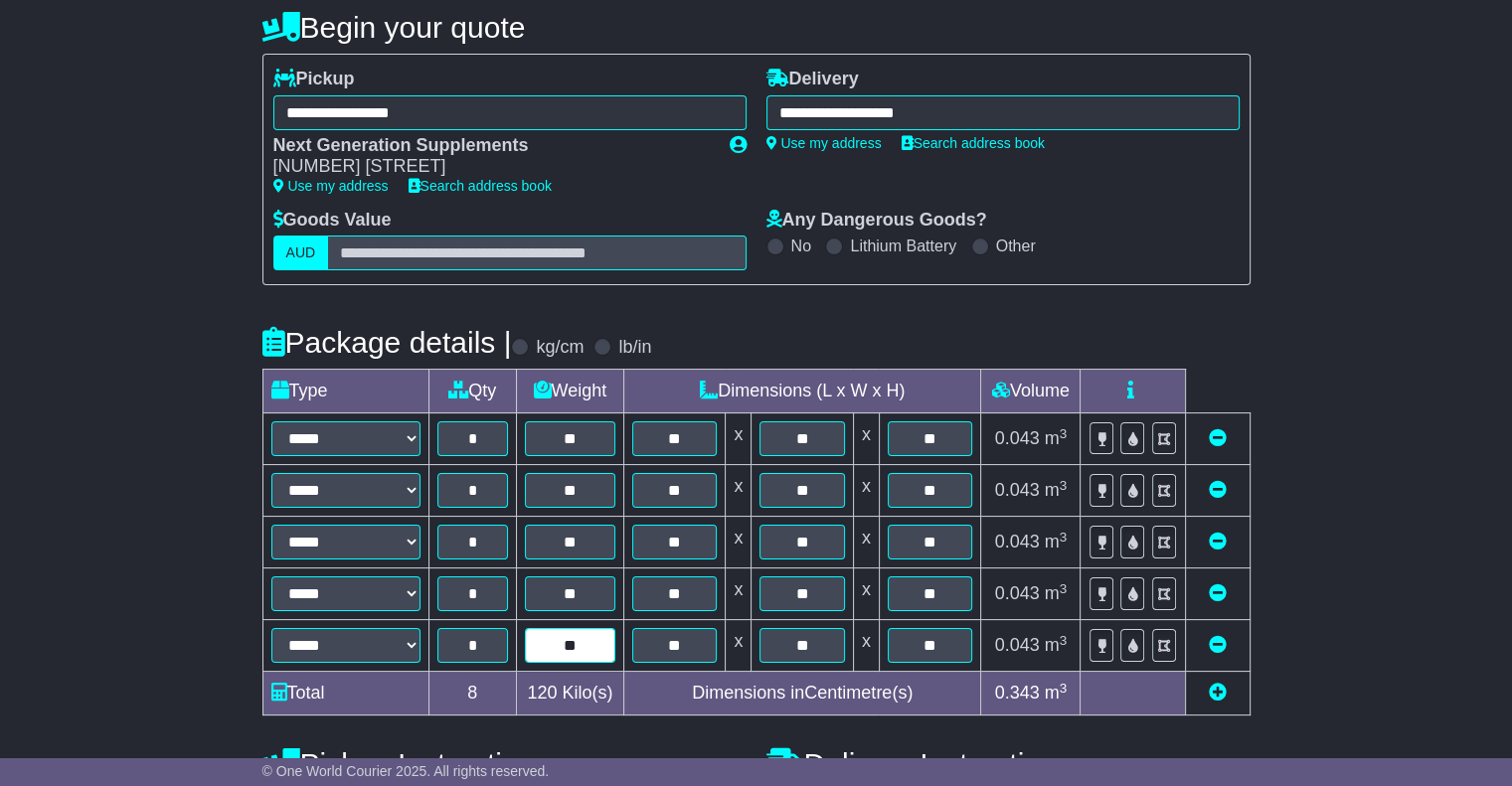 type on "**" 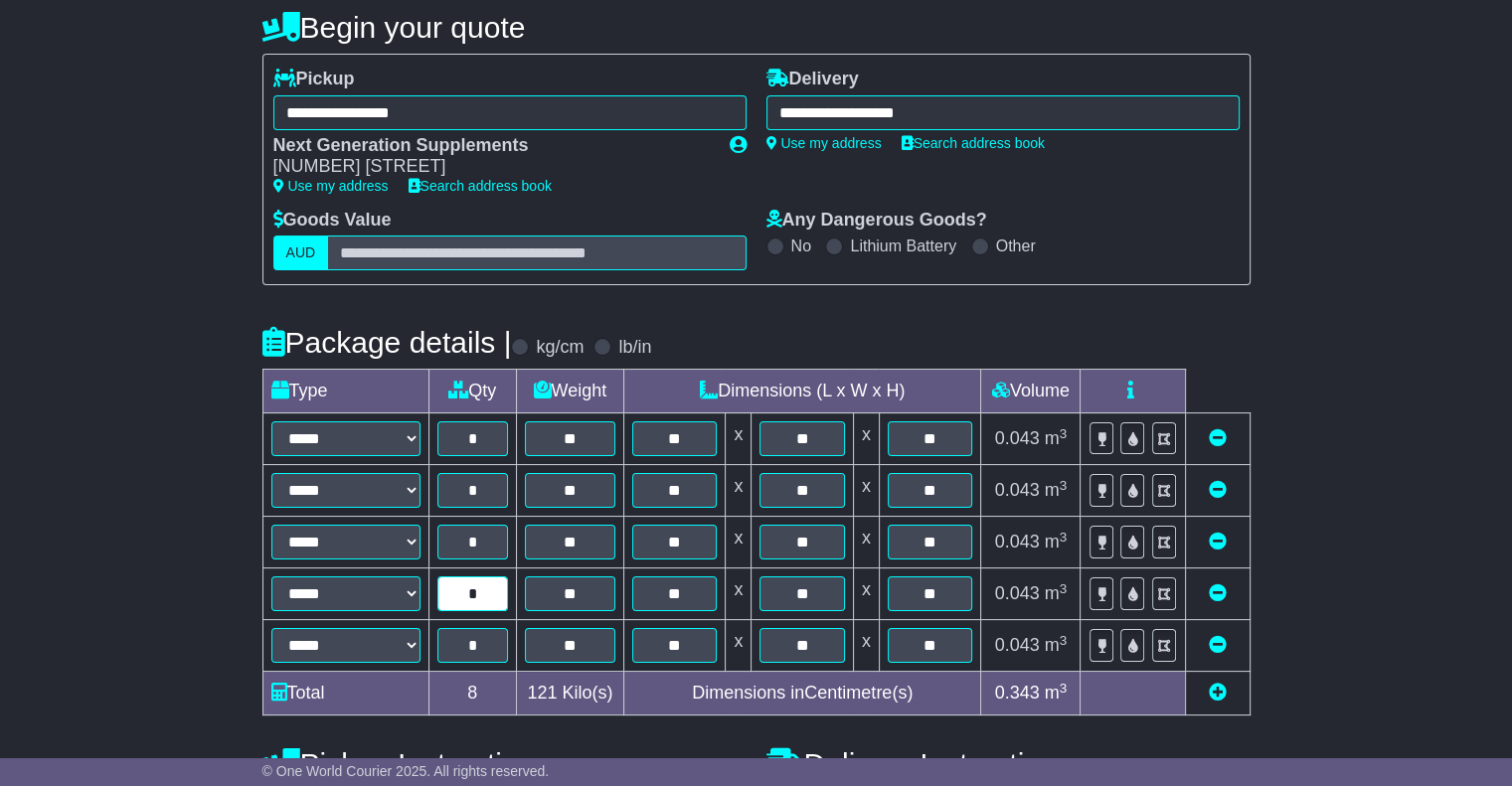 click on "*" at bounding box center (472, 593) 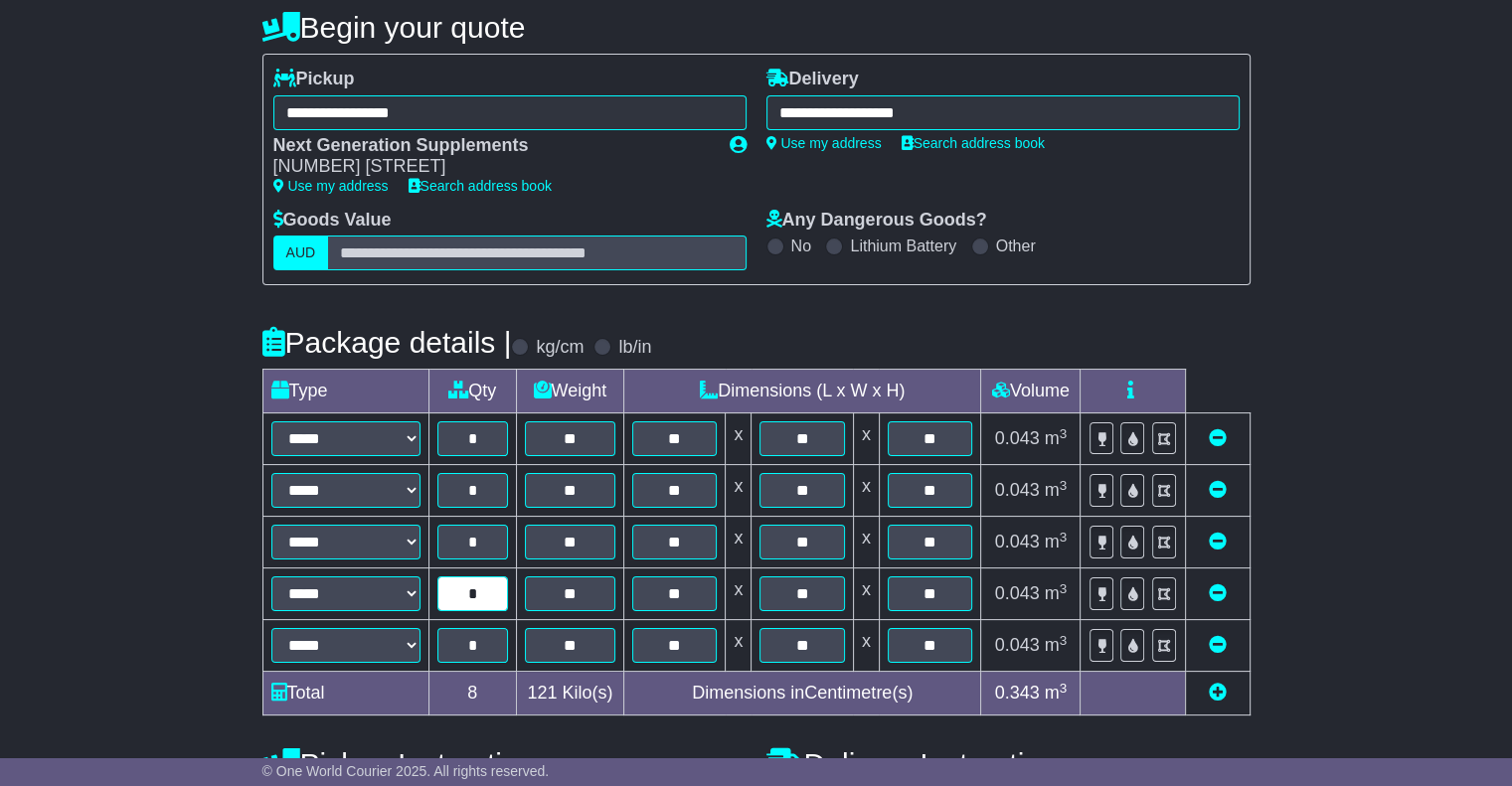 type on "*" 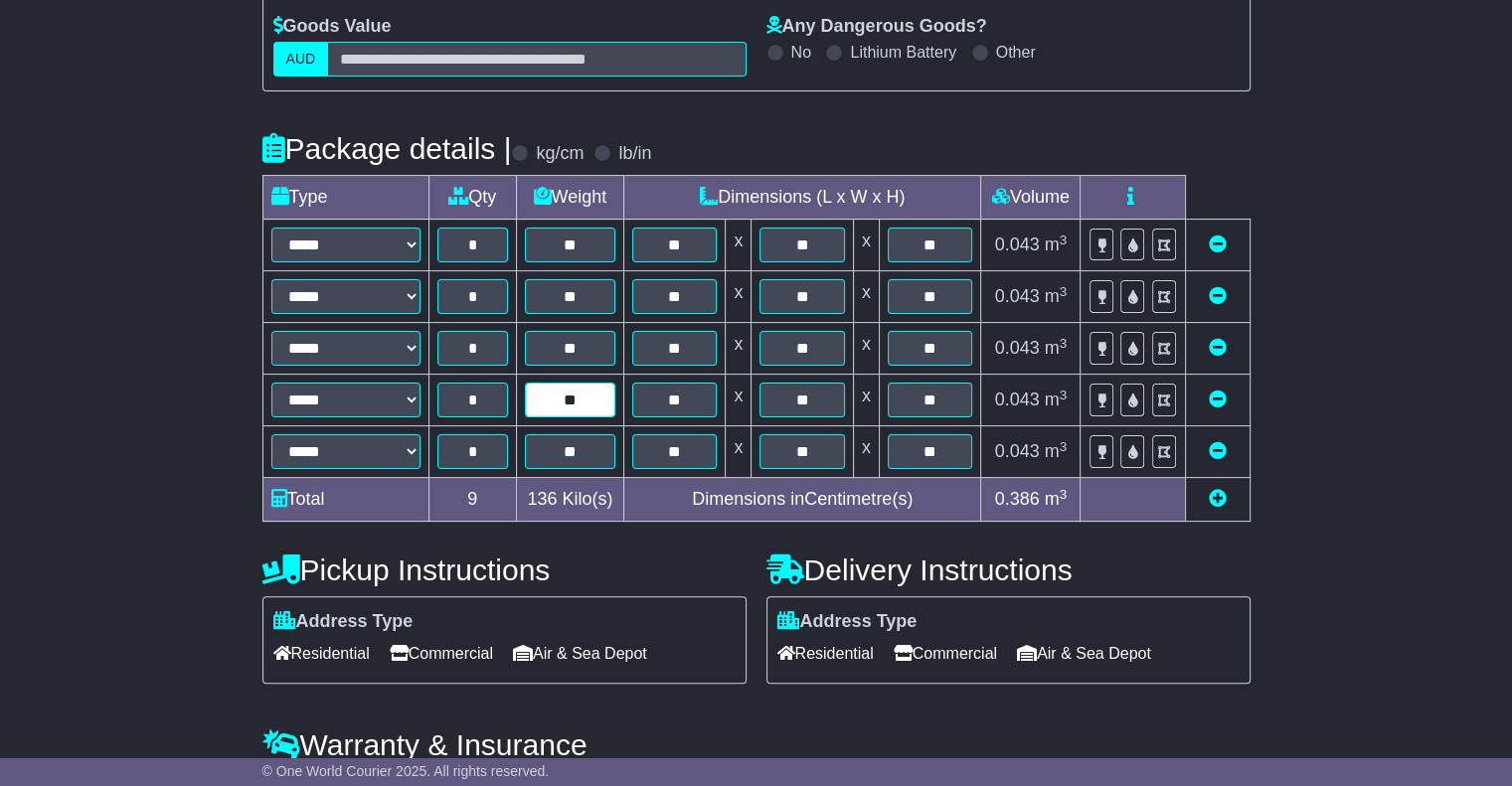 scroll, scrollTop: 397, scrollLeft: 0, axis: vertical 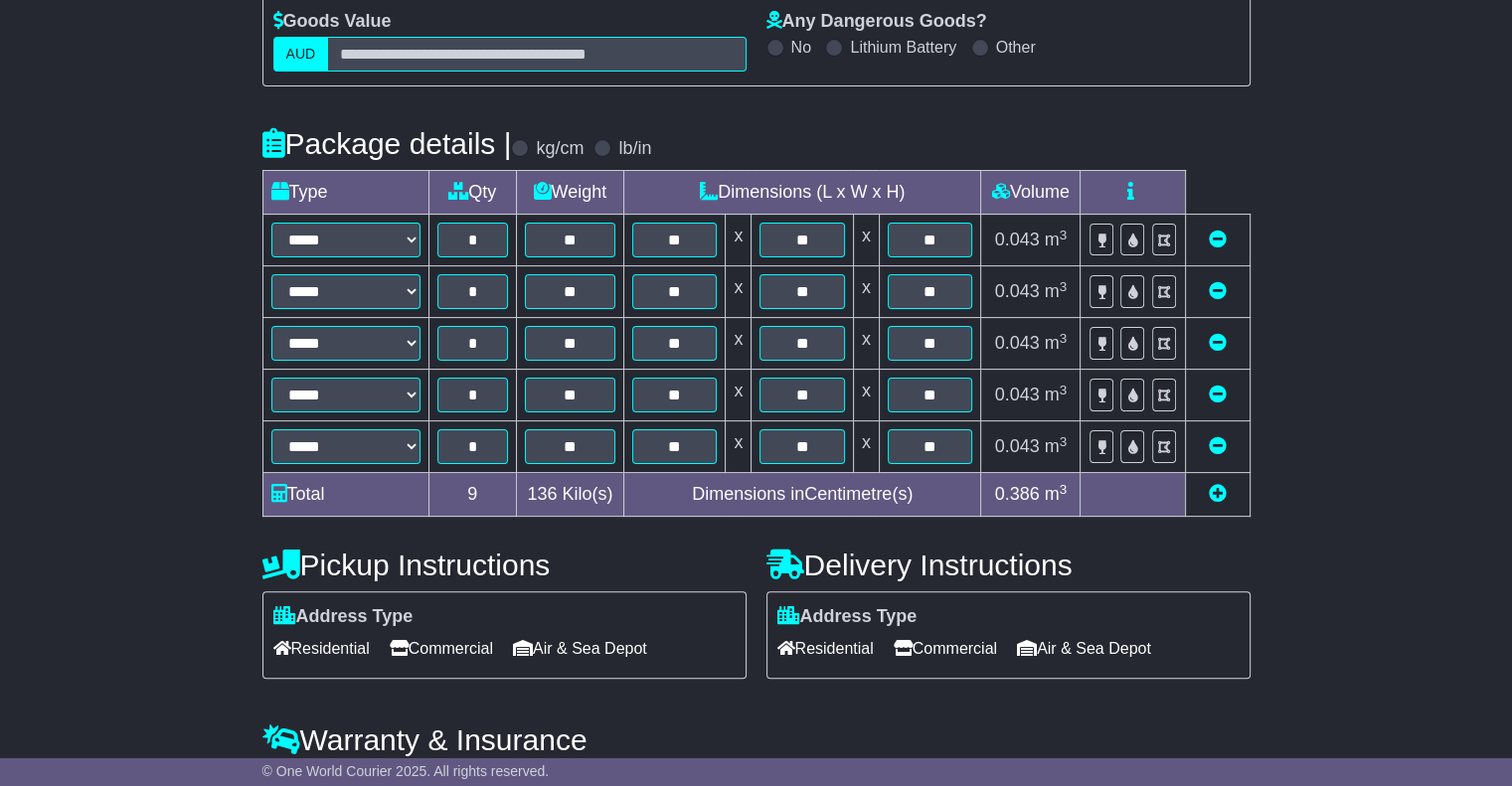 click on "Residential" at bounding box center (321, 648) 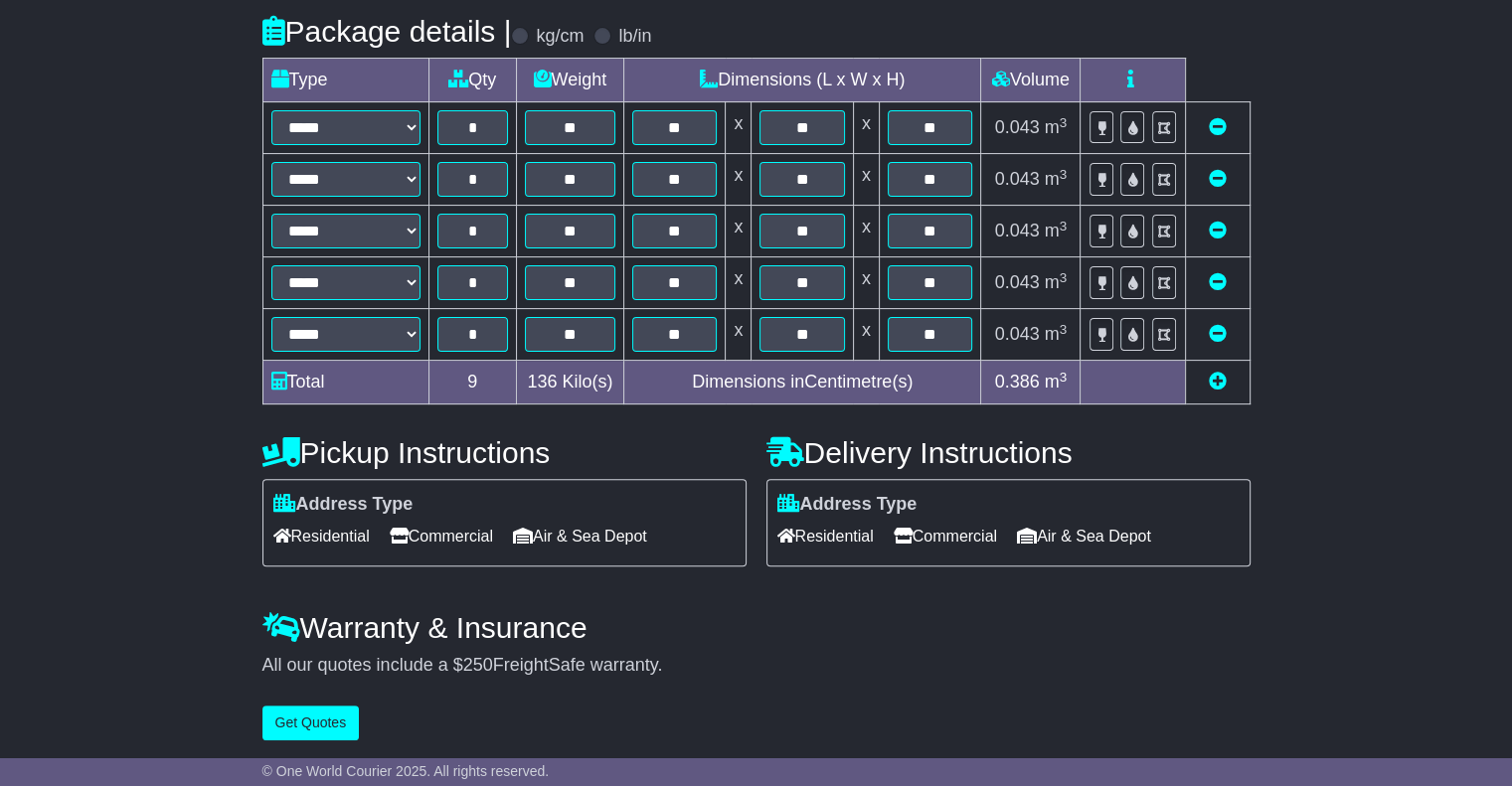 scroll, scrollTop: 513, scrollLeft: 0, axis: vertical 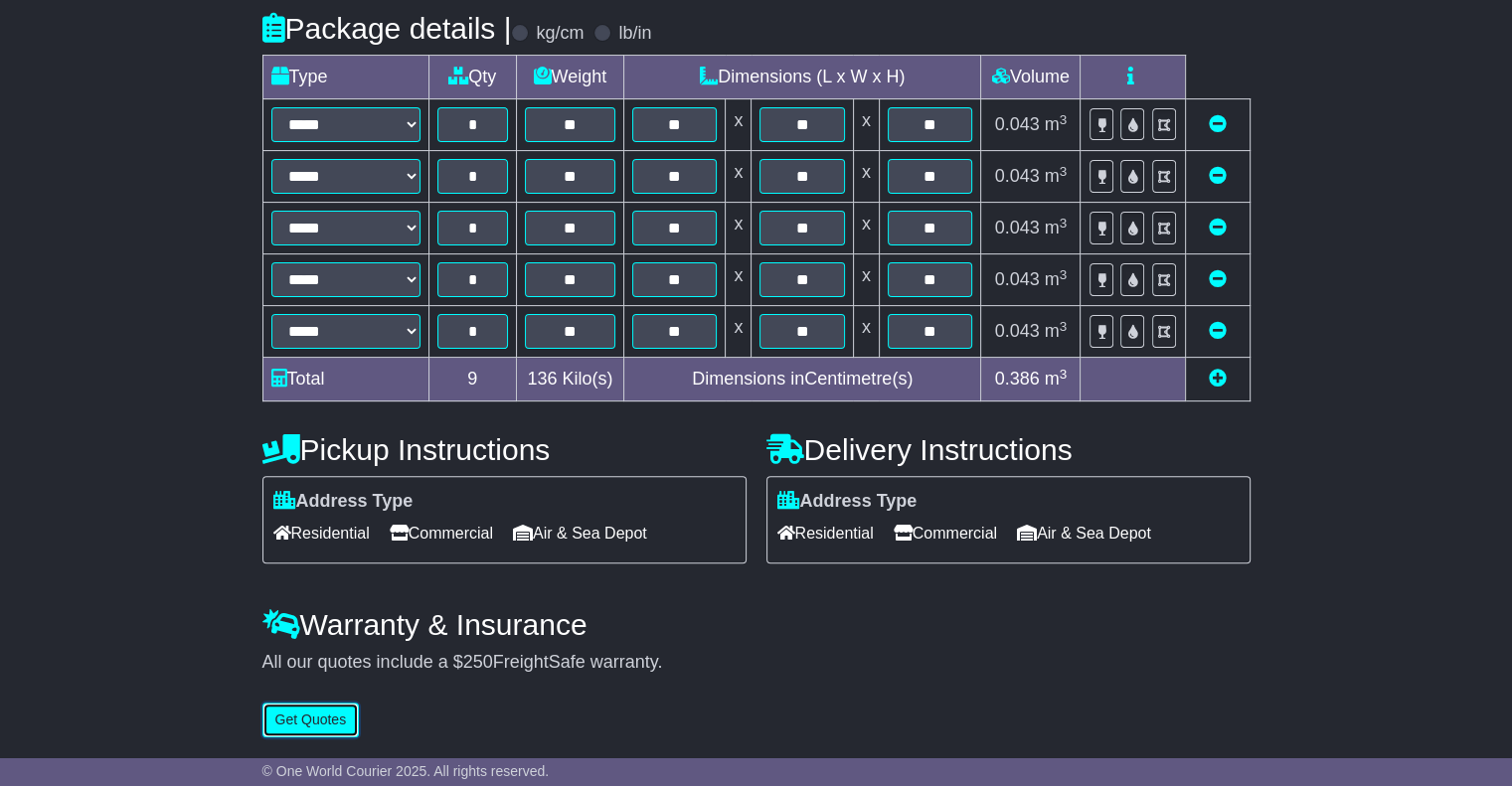 click on "Get Quotes" at bounding box center (311, 719) 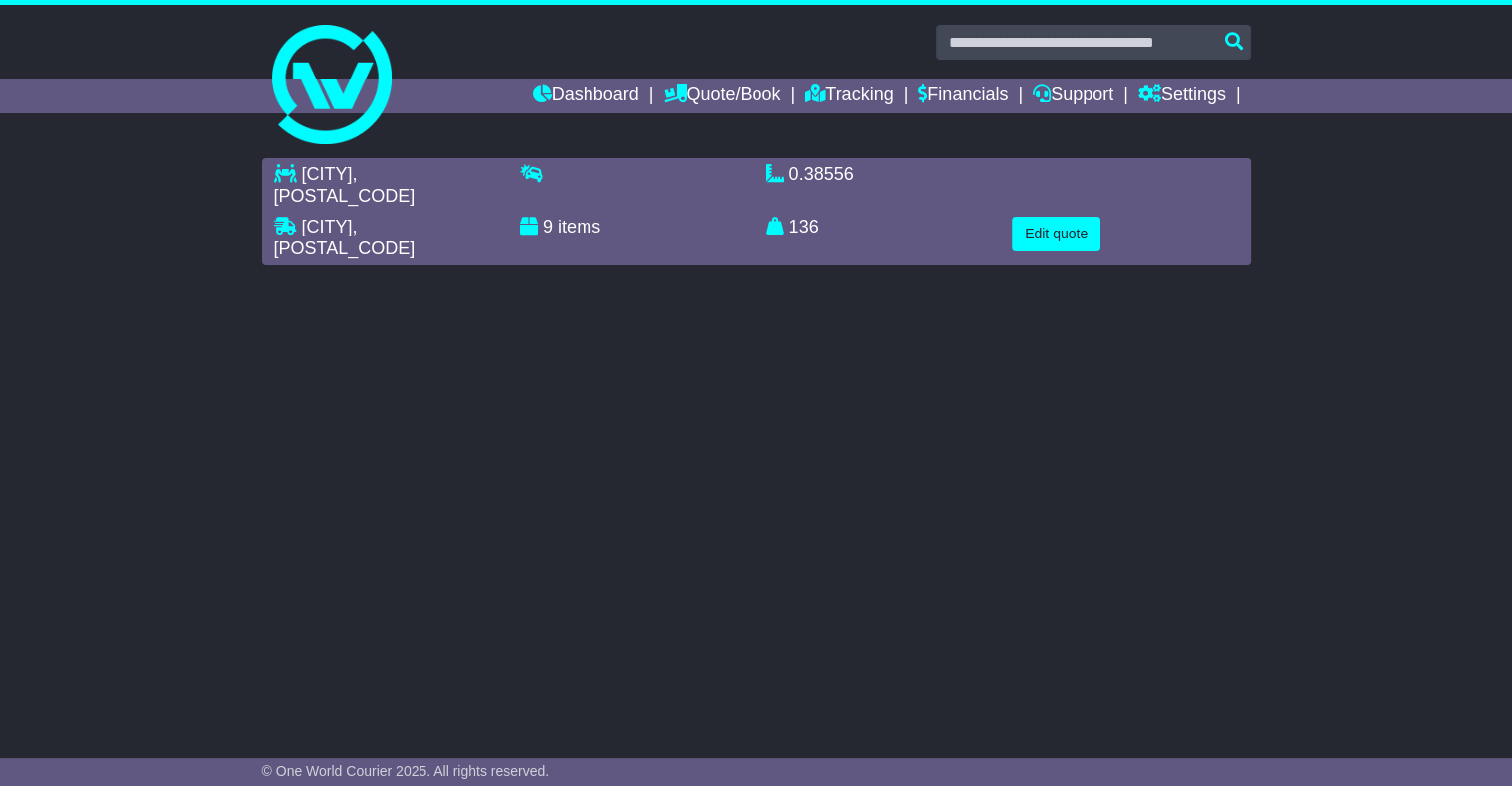 scroll, scrollTop: 0, scrollLeft: 0, axis: both 